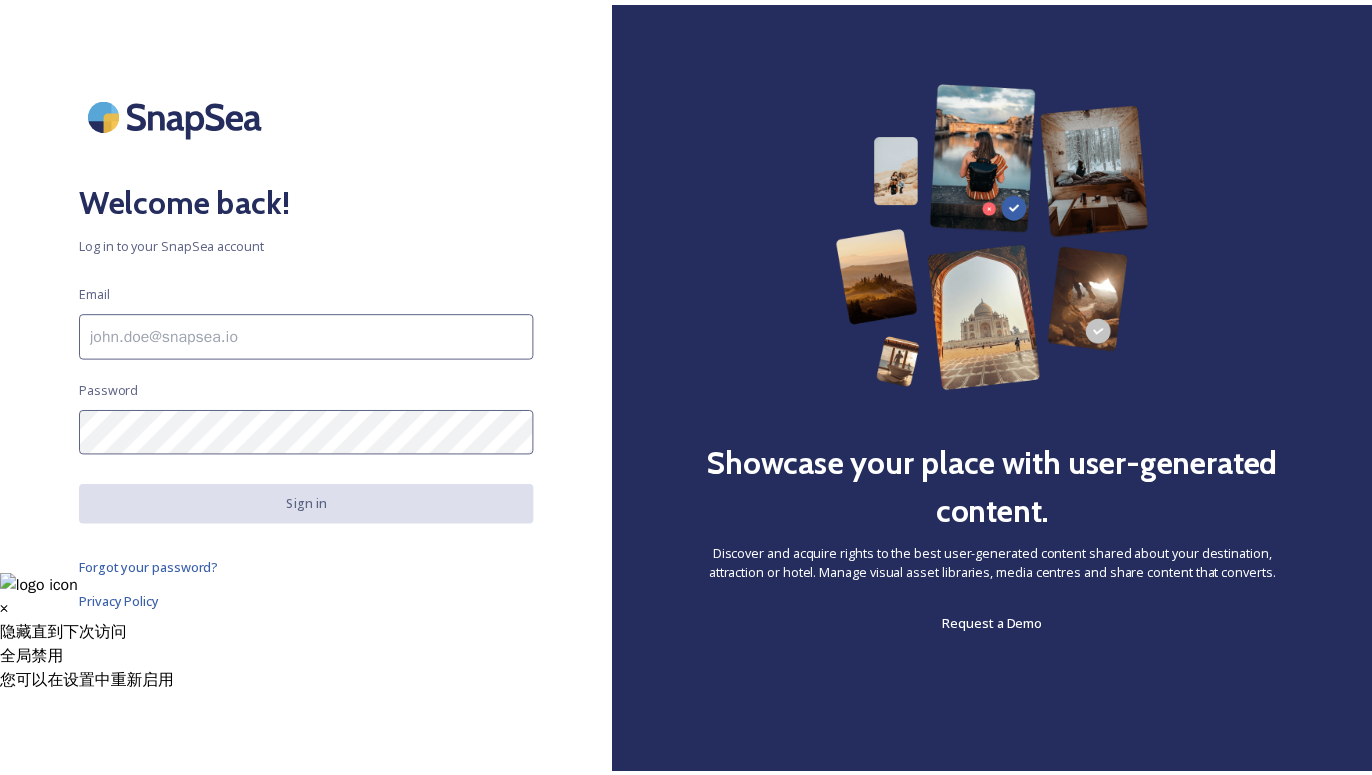 scroll, scrollTop: 0, scrollLeft: 0, axis: both 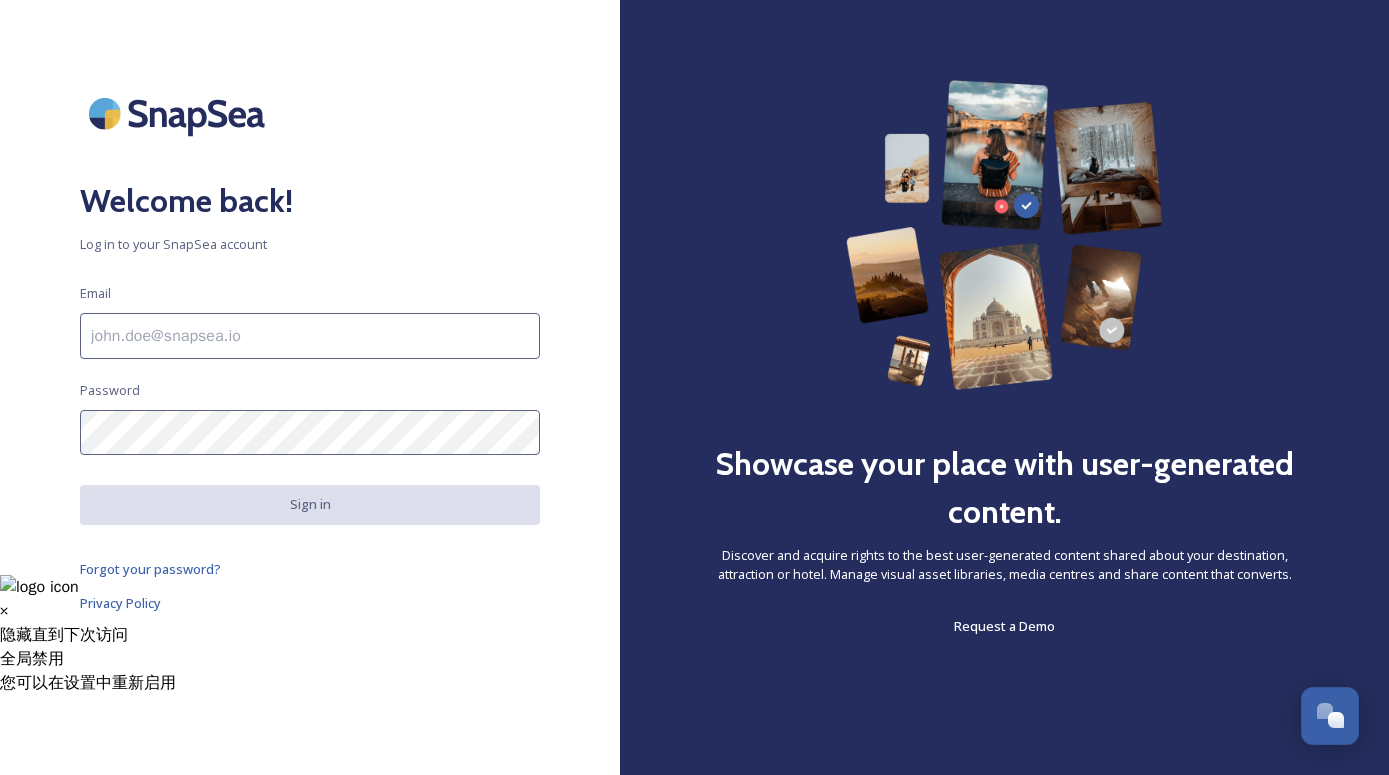 click at bounding box center (310, 336) 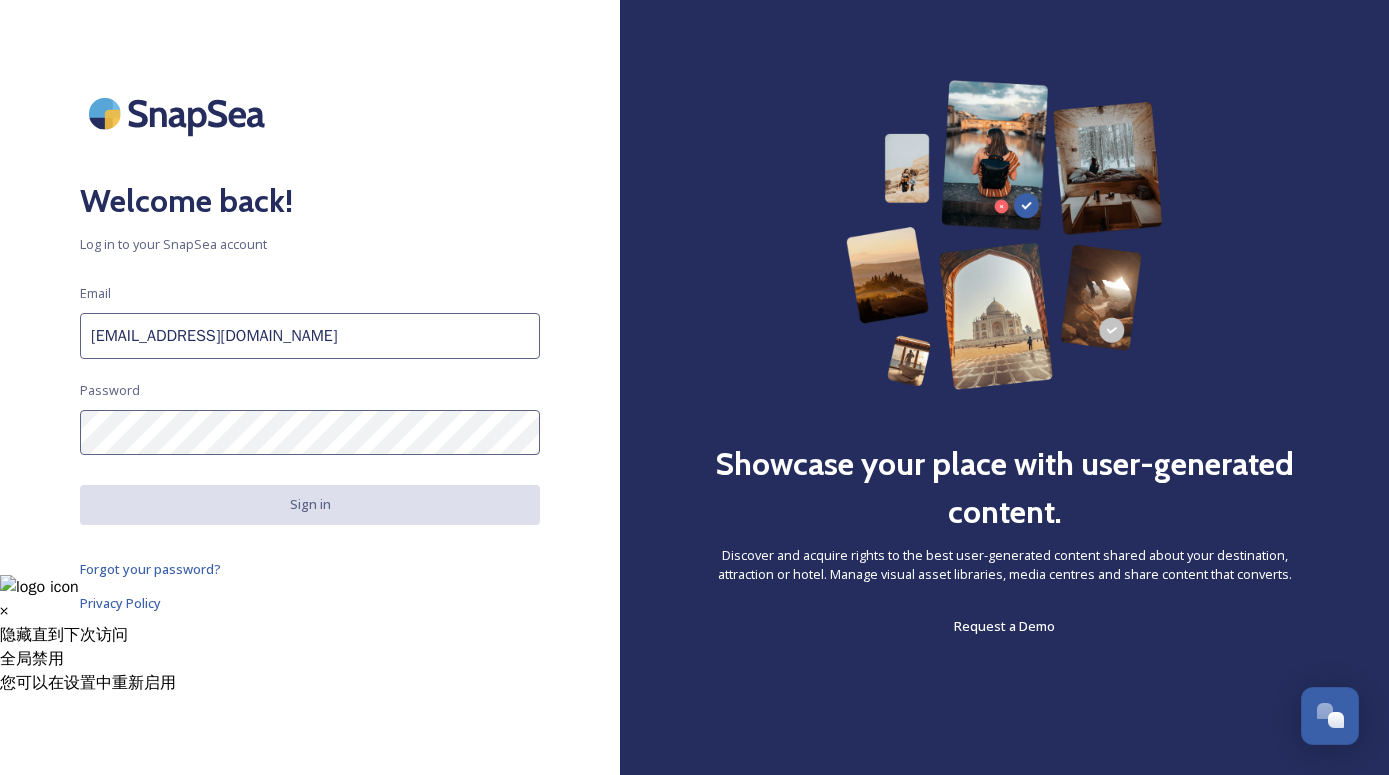 type on "[EMAIL_ADDRESS][DOMAIN_NAME]" 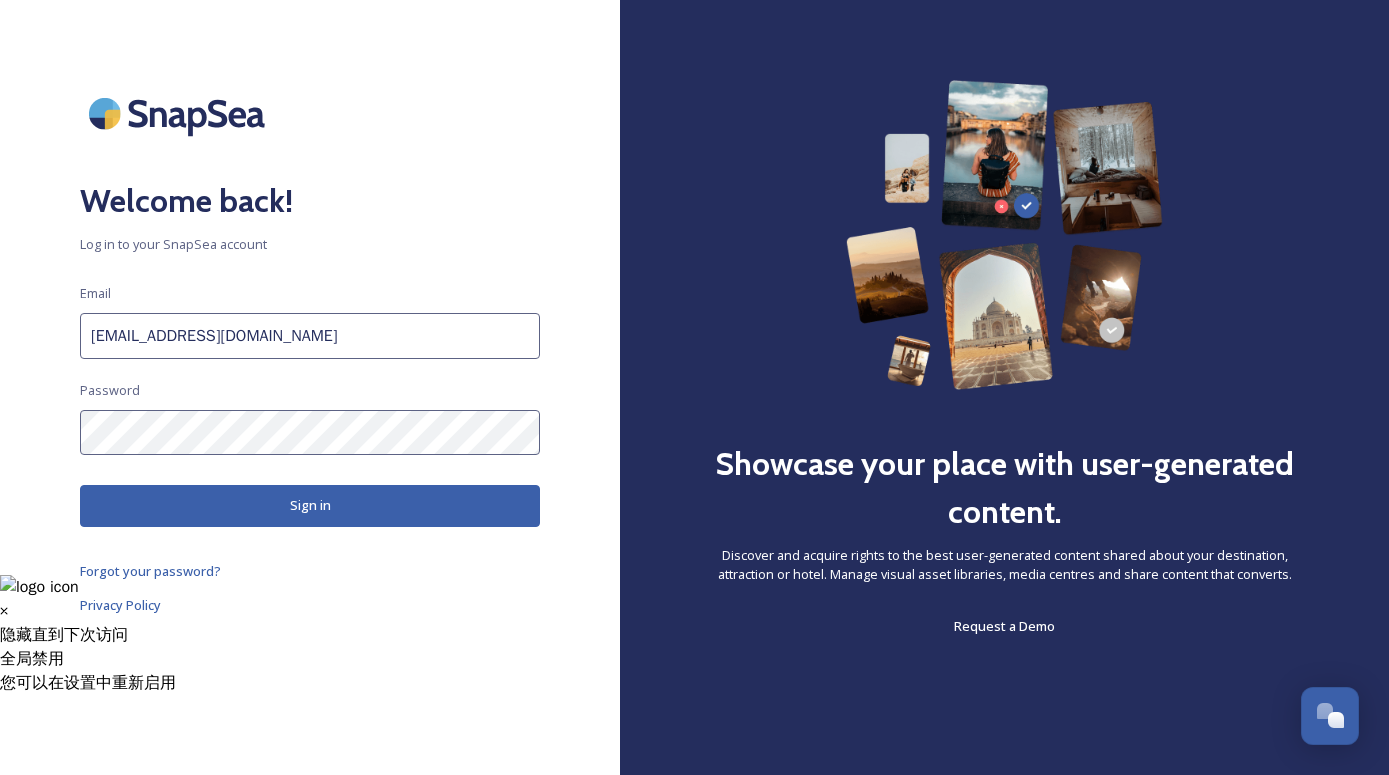 click on "Sign in" at bounding box center (310, 505) 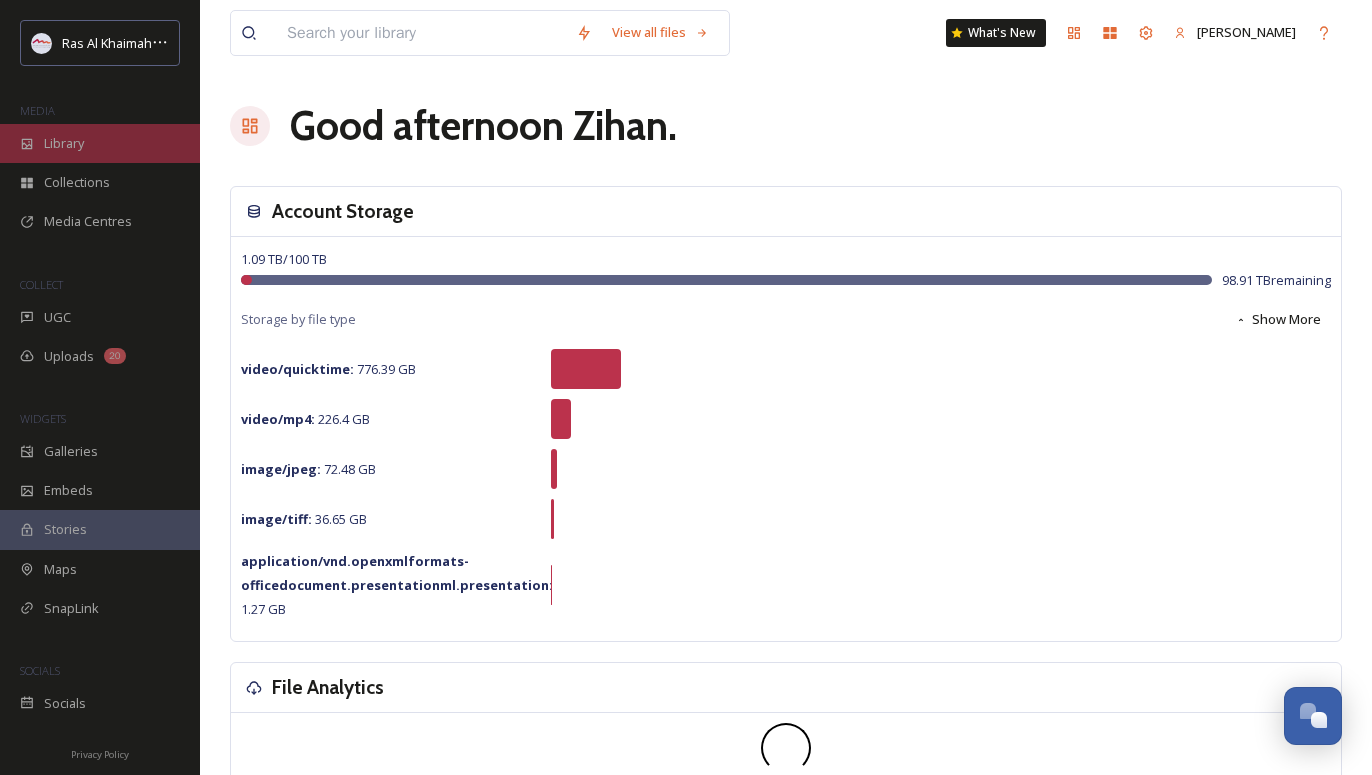 click on "Library" at bounding box center [64, 143] 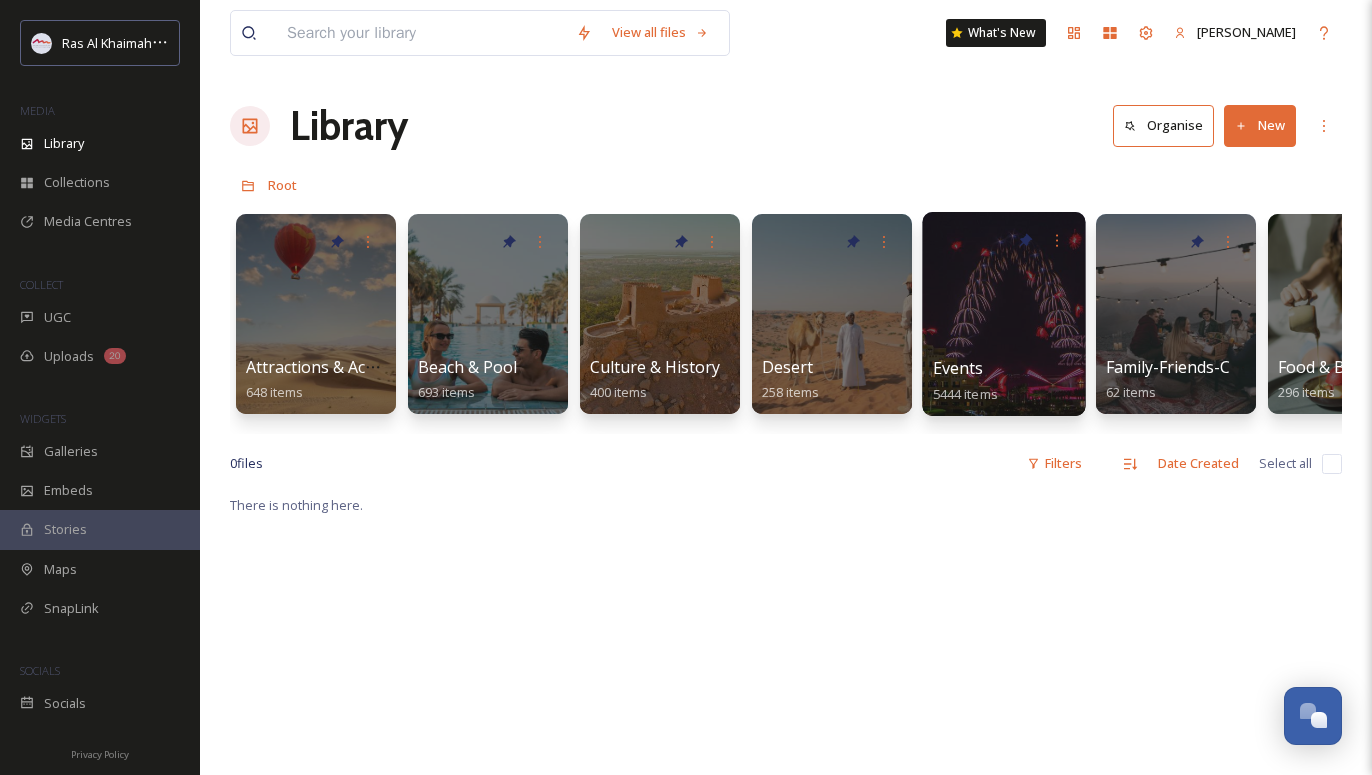 click at bounding box center (1003, 314) 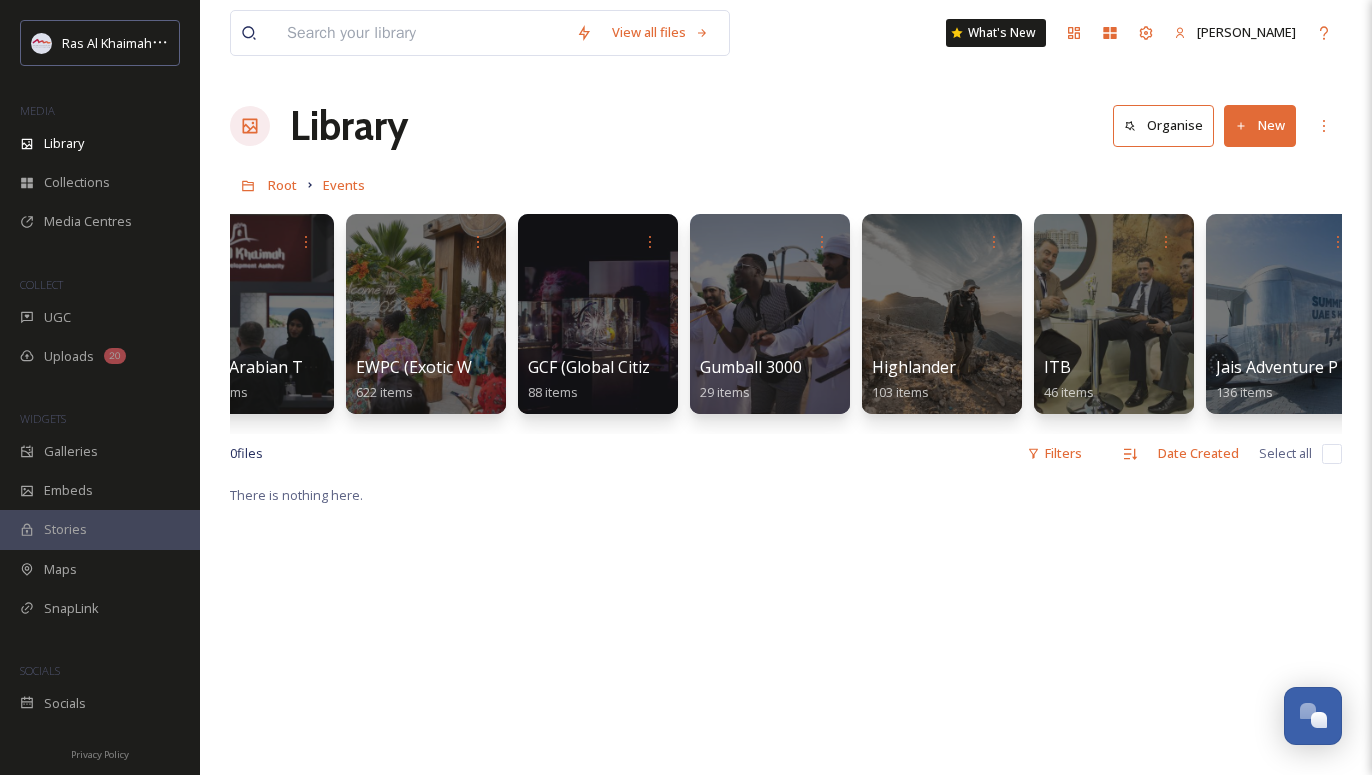 scroll, scrollTop: 0, scrollLeft: 435, axis: horizontal 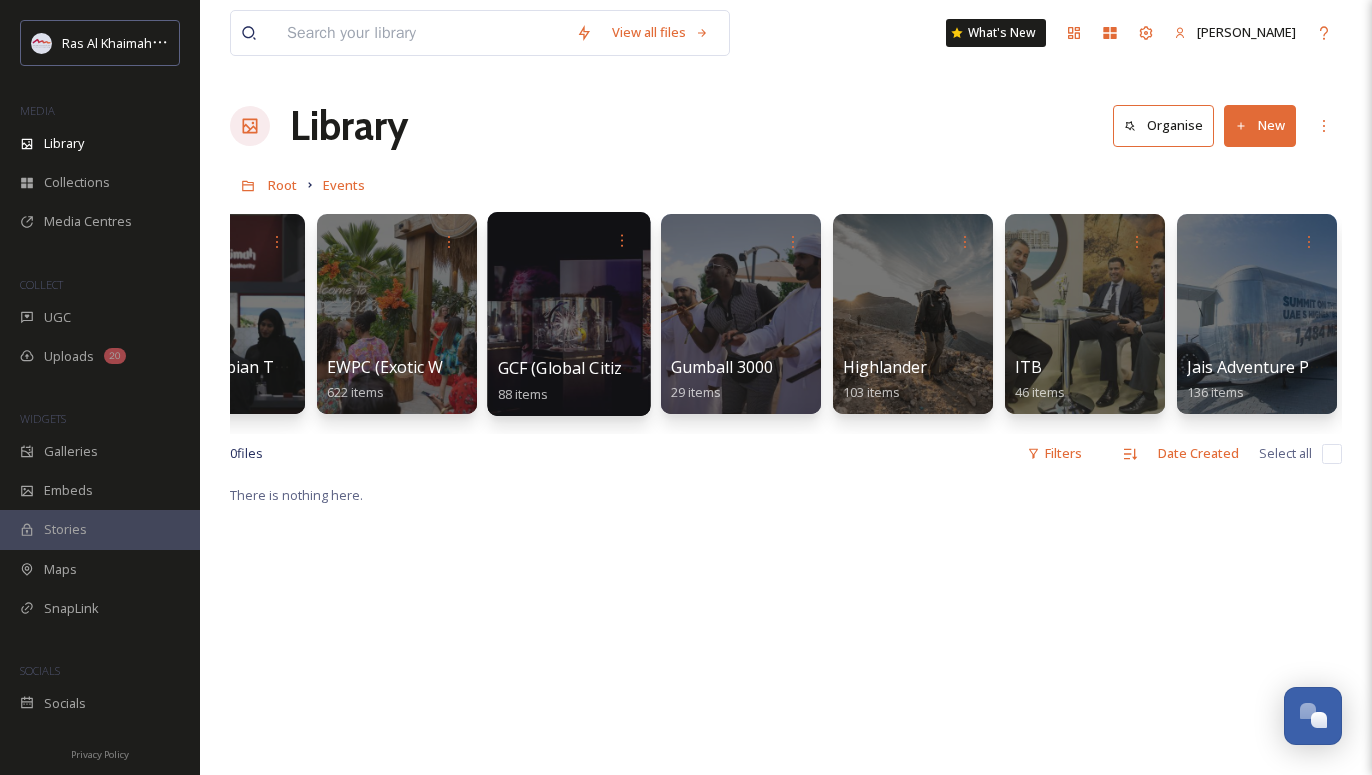 click at bounding box center [568, 314] 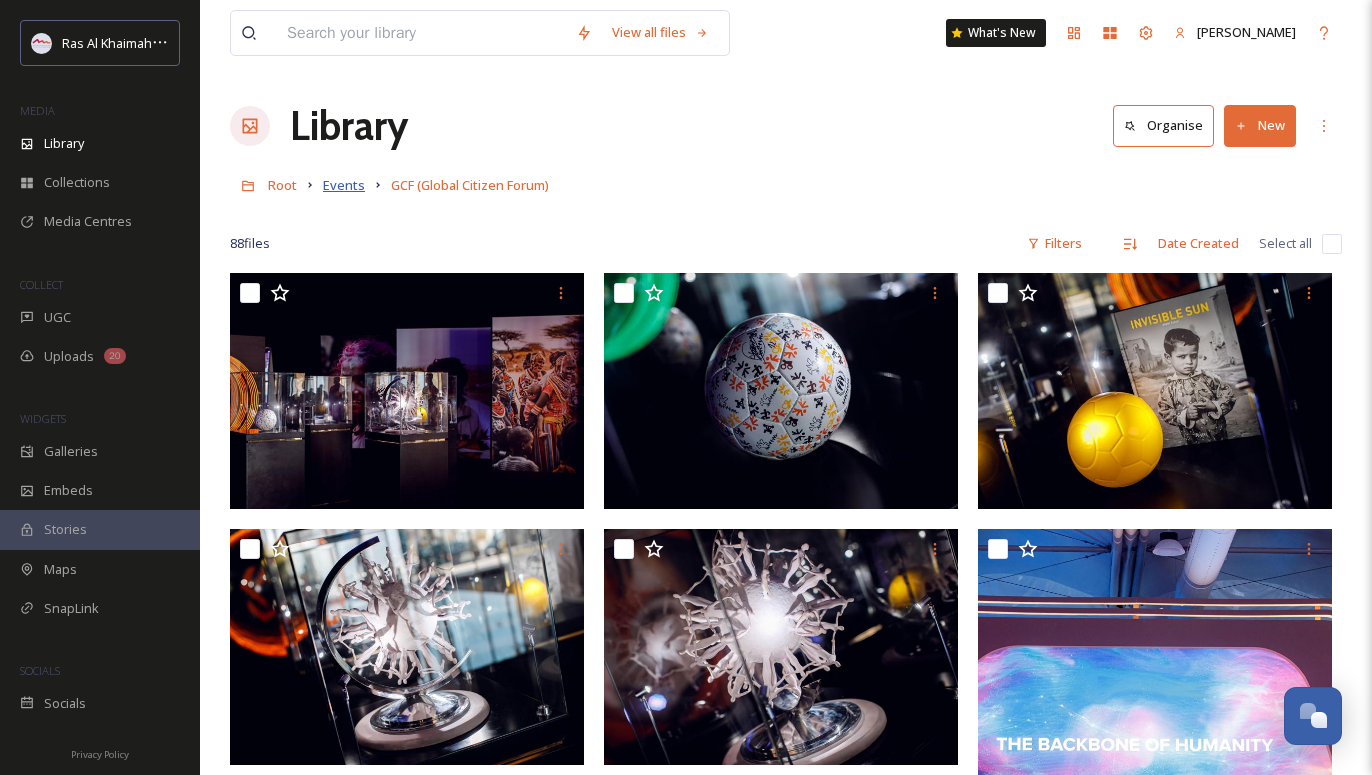 click on "Events" at bounding box center (344, 185) 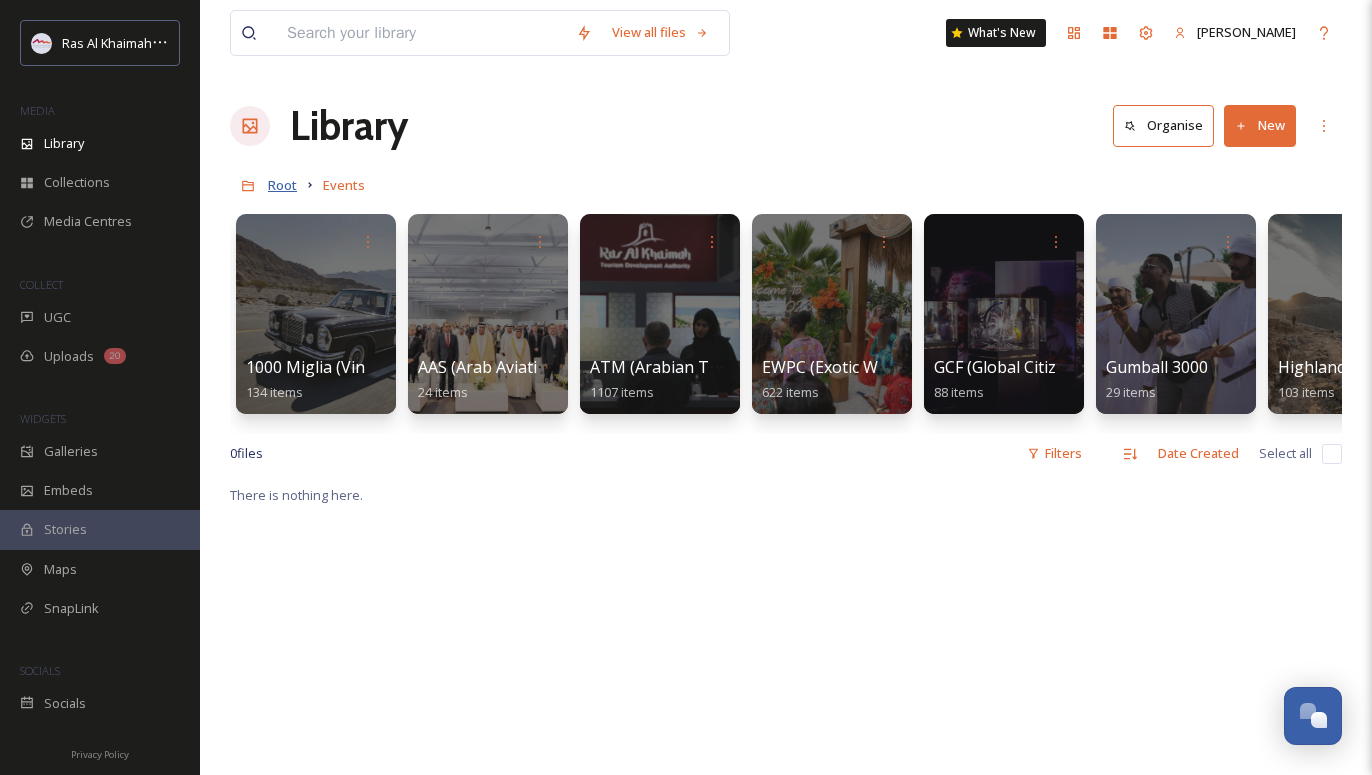 click on "Root" at bounding box center [282, 185] 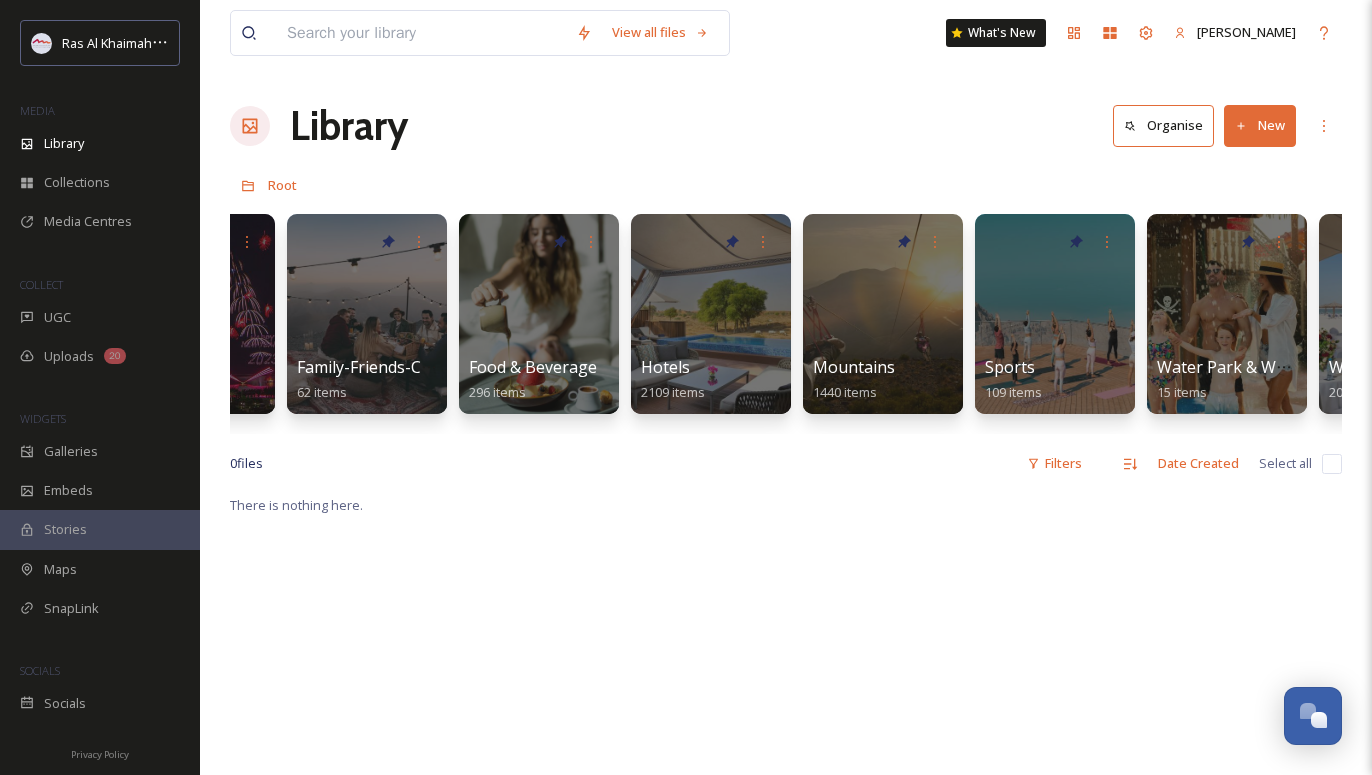 scroll, scrollTop: 0, scrollLeft: 869, axis: horizontal 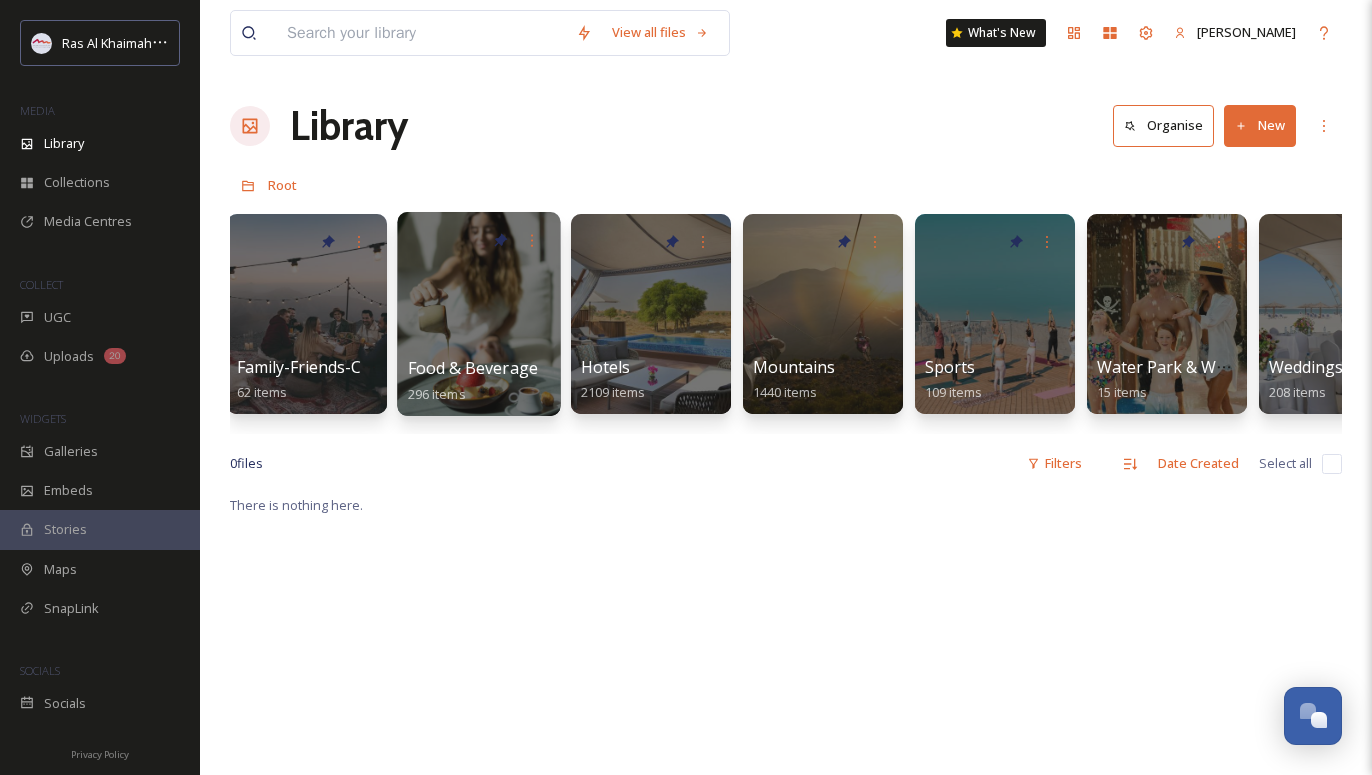 click at bounding box center [478, 314] 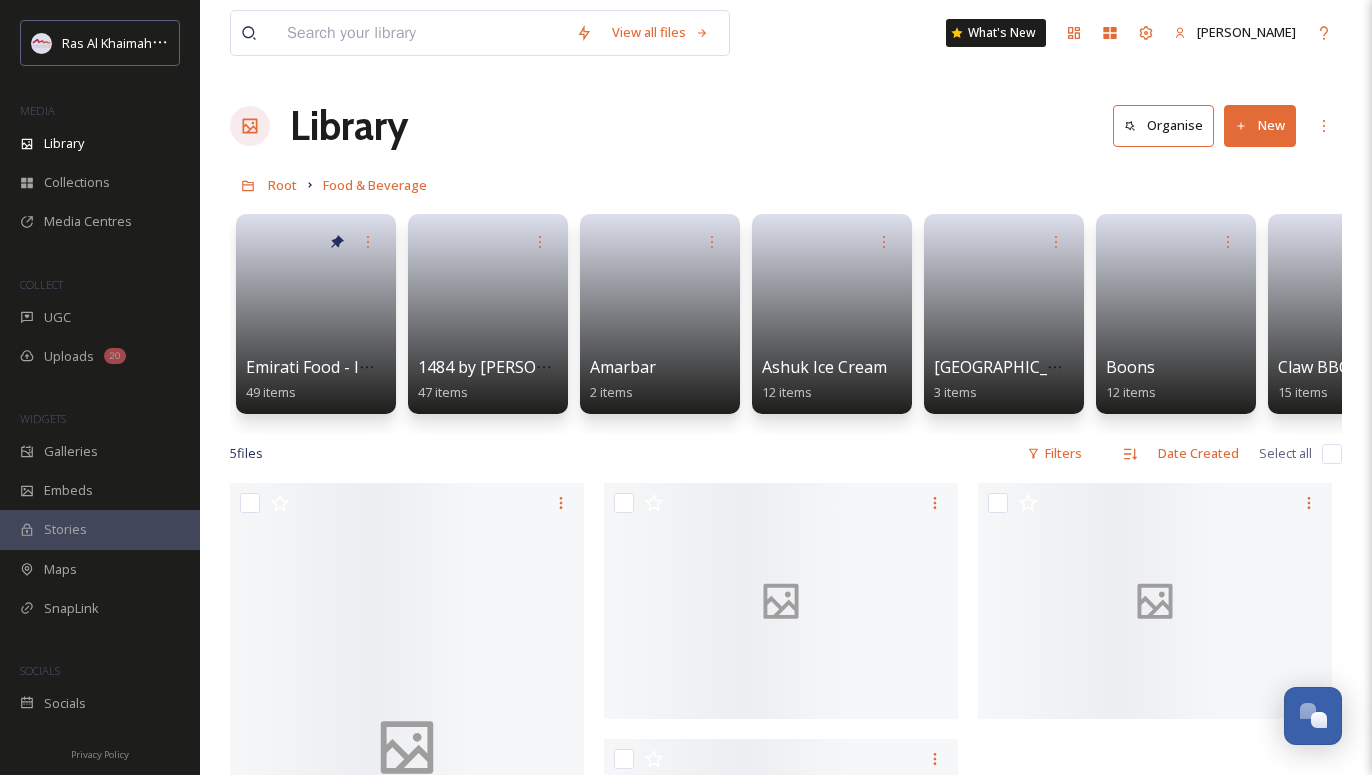 click on "Library Organise New" at bounding box center [786, 126] 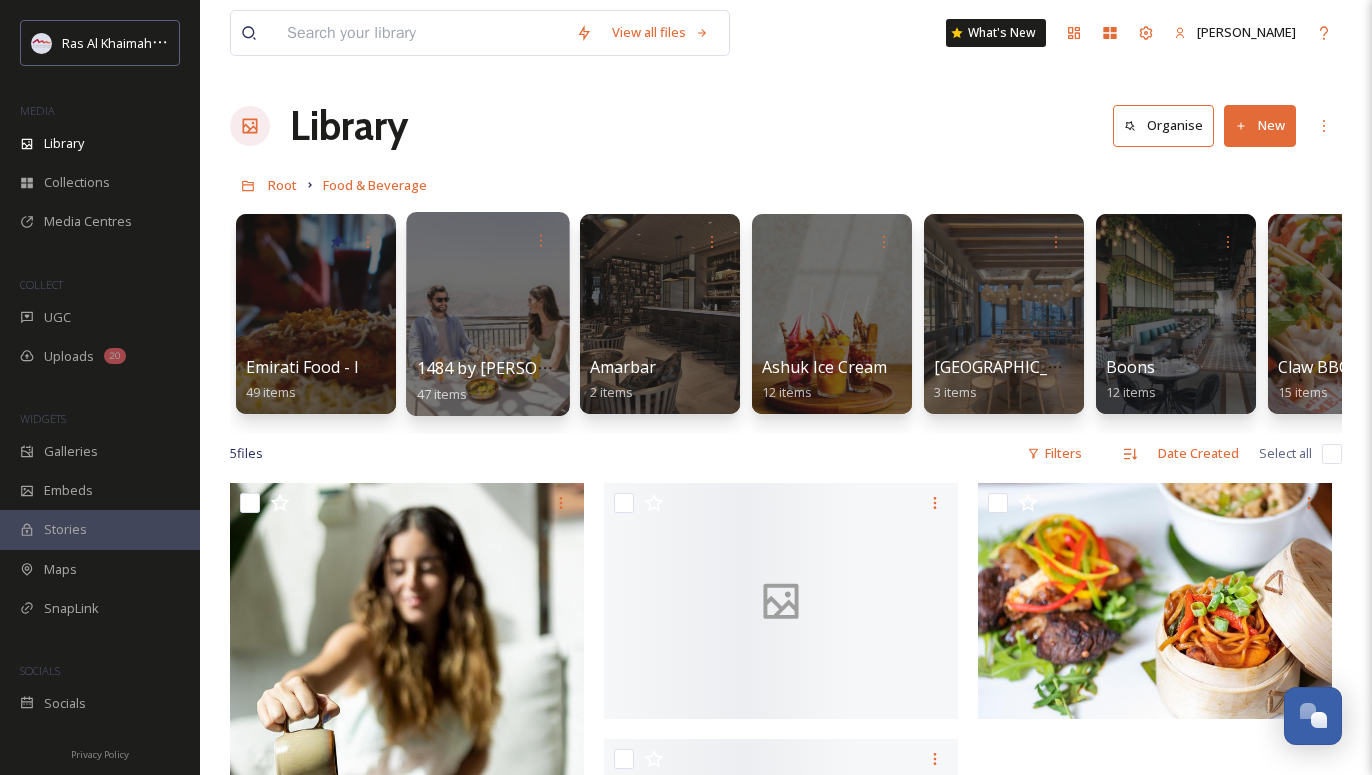 click at bounding box center (487, 314) 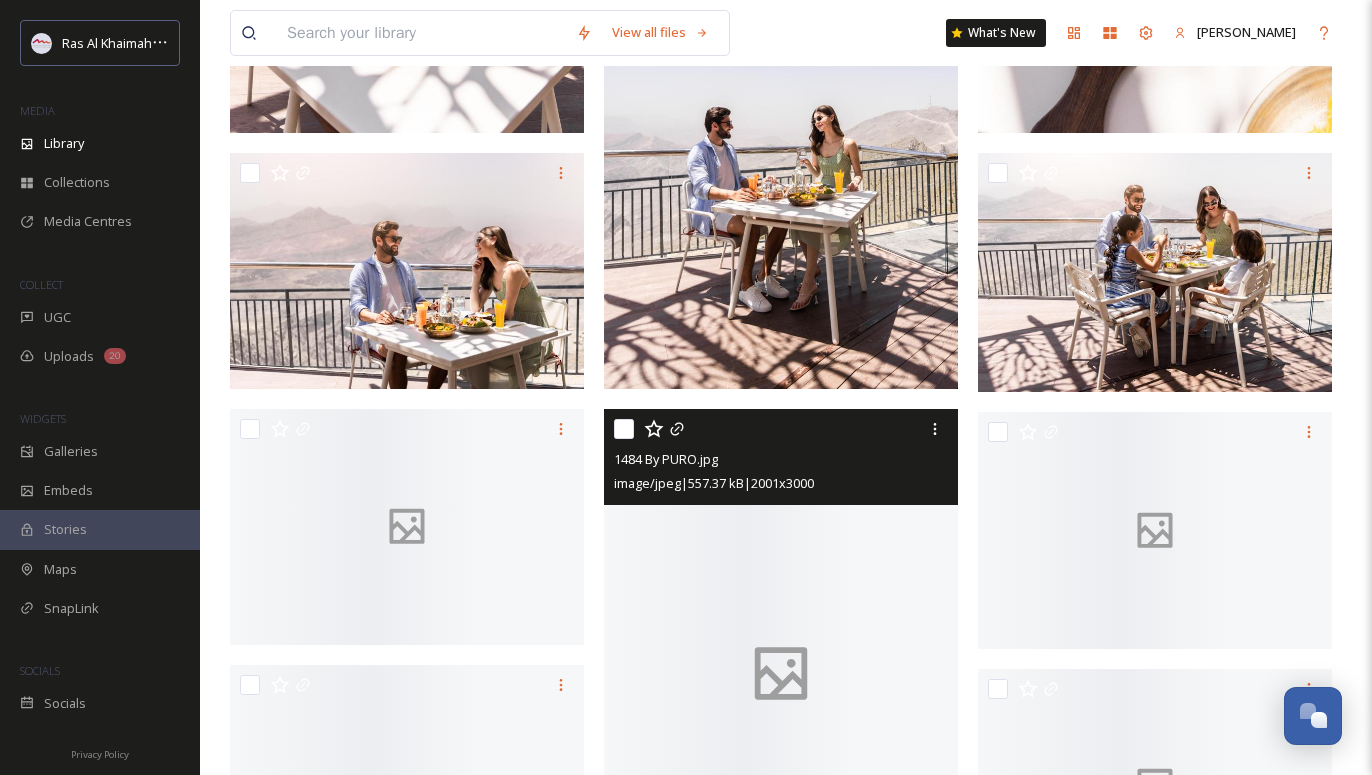 scroll, scrollTop: 700, scrollLeft: 0, axis: vertical 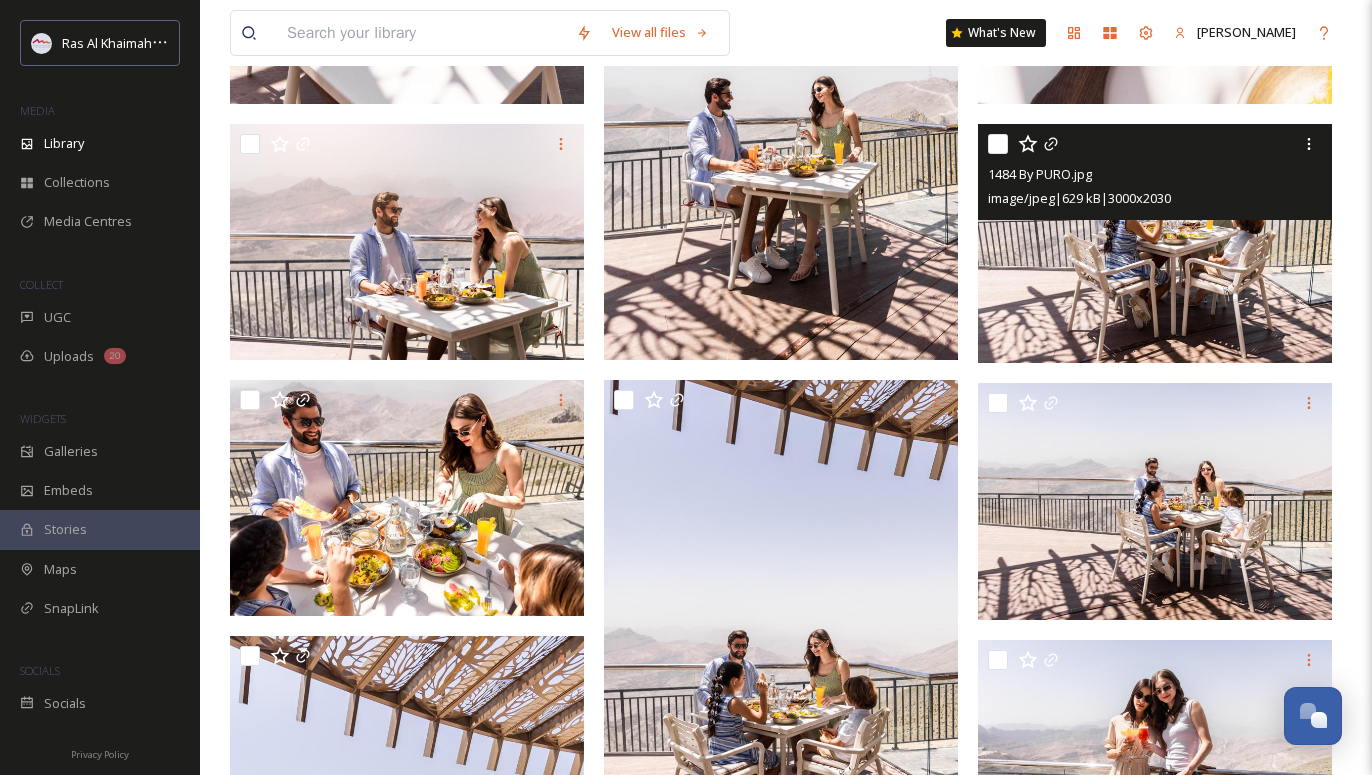 click at bounding box center (1155, 244) 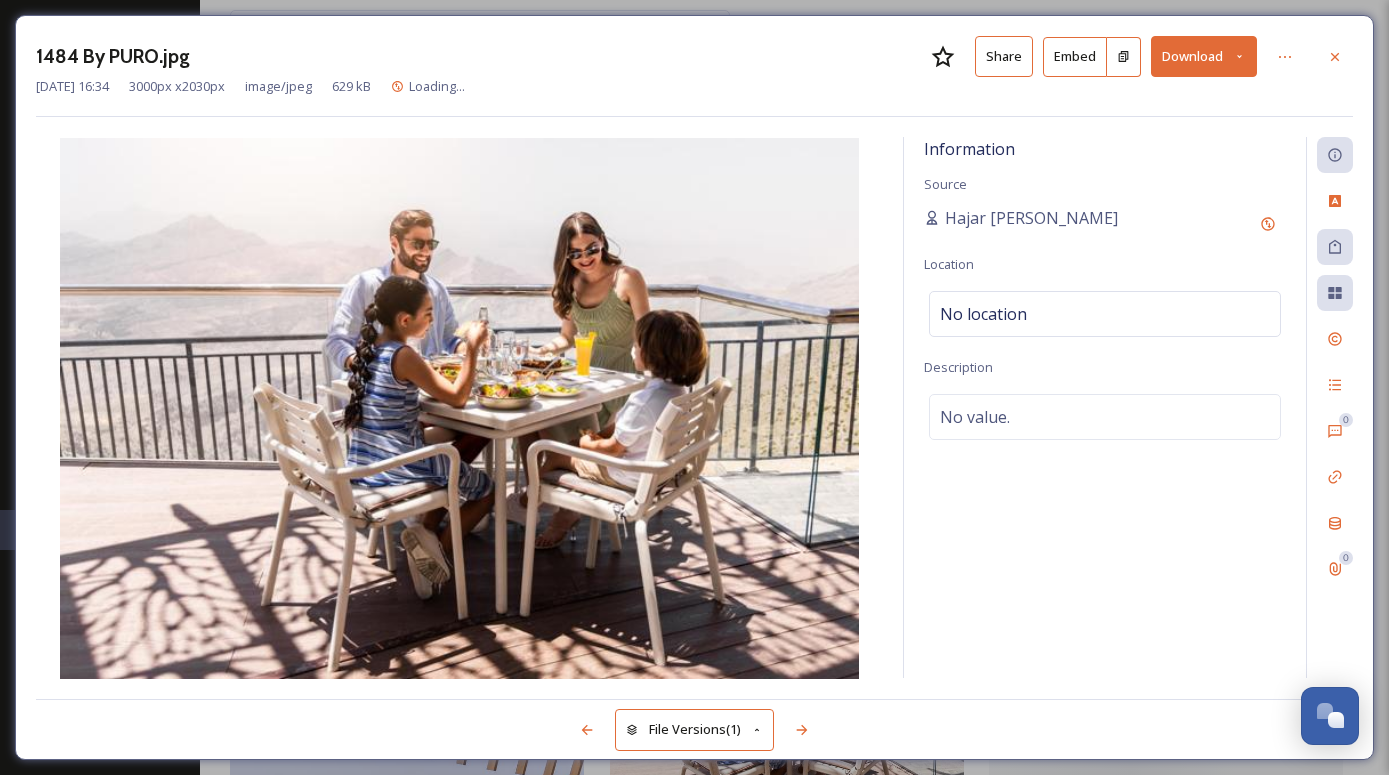 click on "Download" at bounding box center [1204, 56] 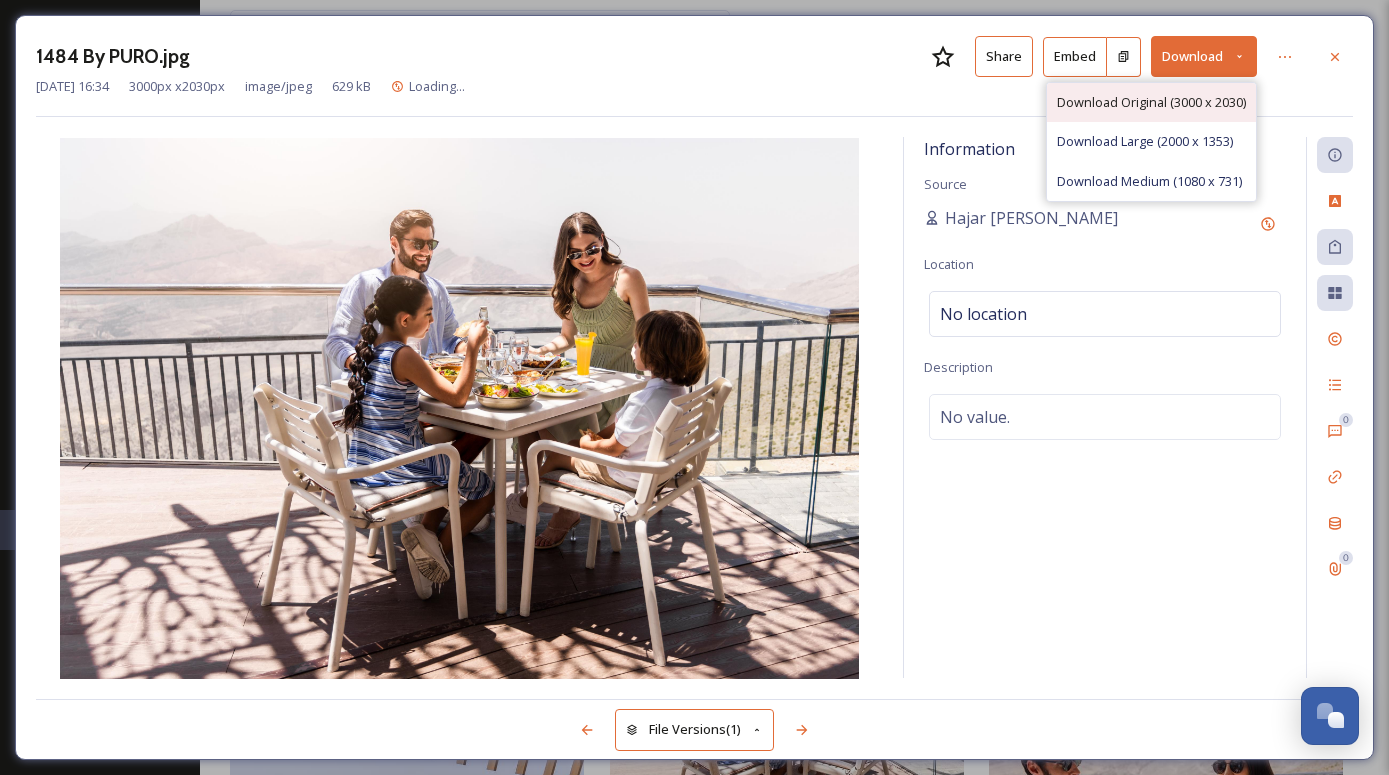 click on "Download Original (3000 x 2030)" at bounding box center [1151, 102] 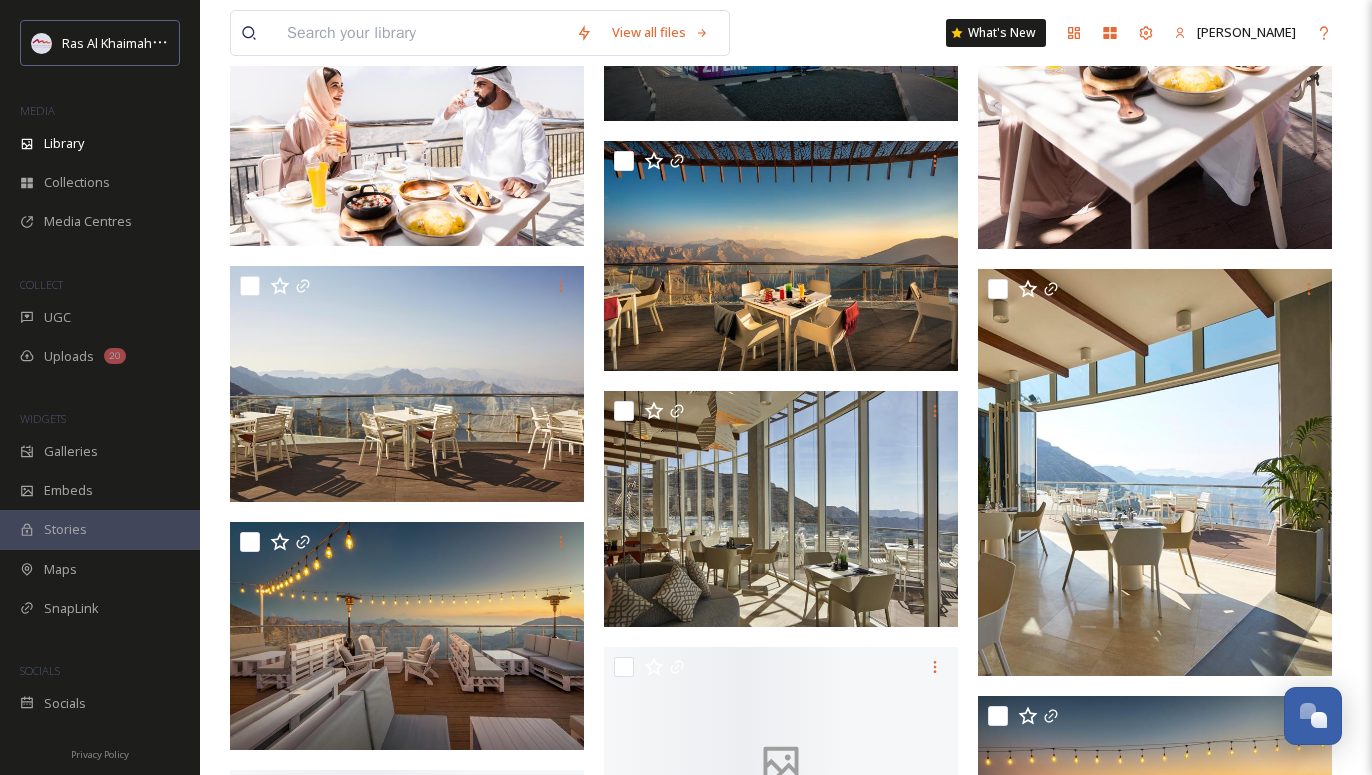 scroll, scrollTop: 3300, scrollLeft: 0, axis: vertical 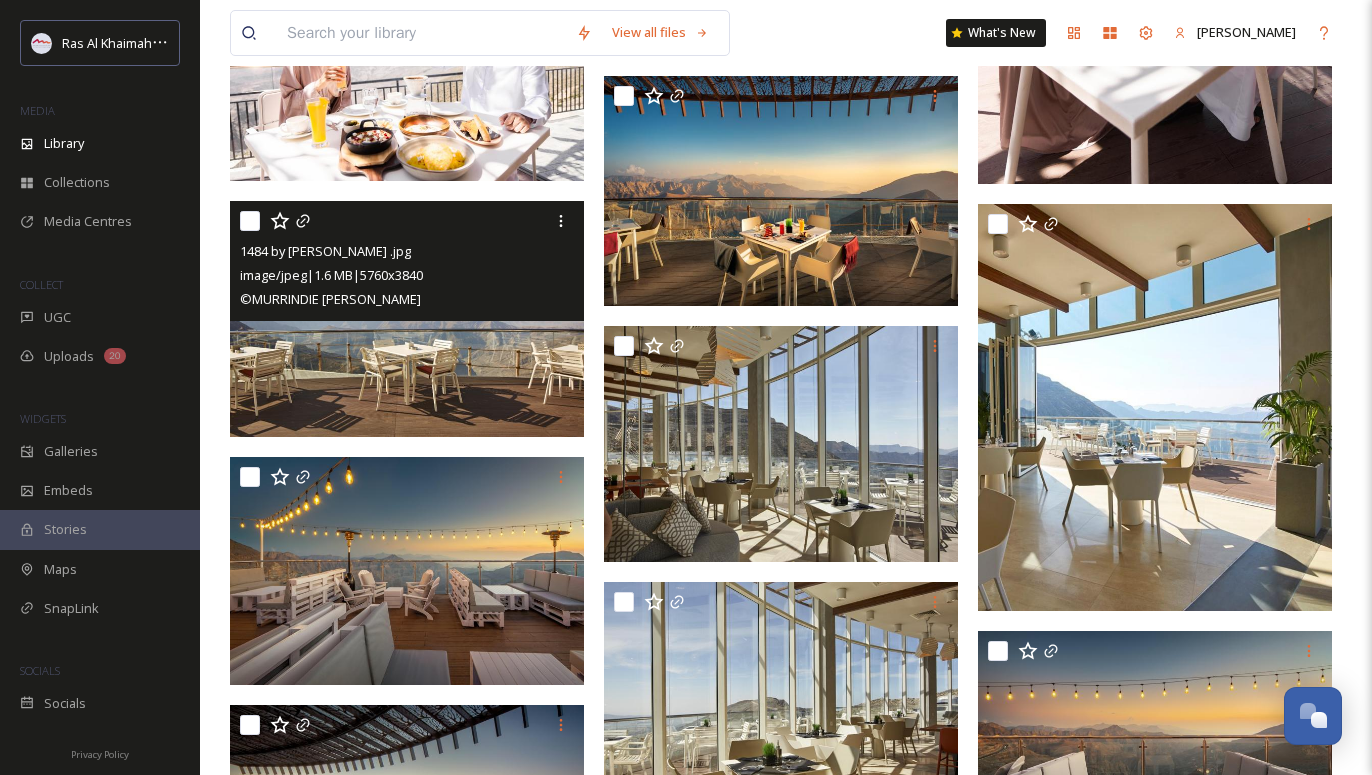 click at bounding box center (407, 318) 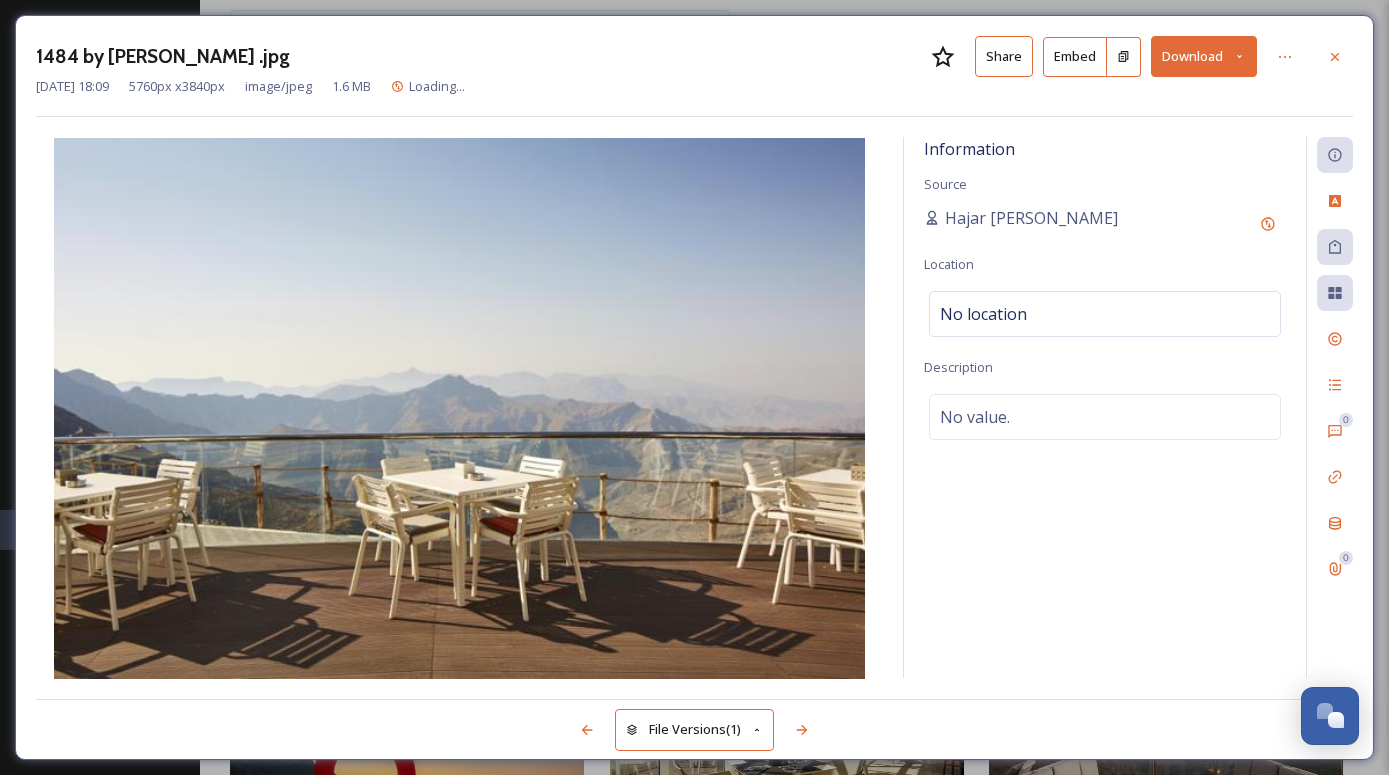 click on "Download" at bounding box center [1204, 56] 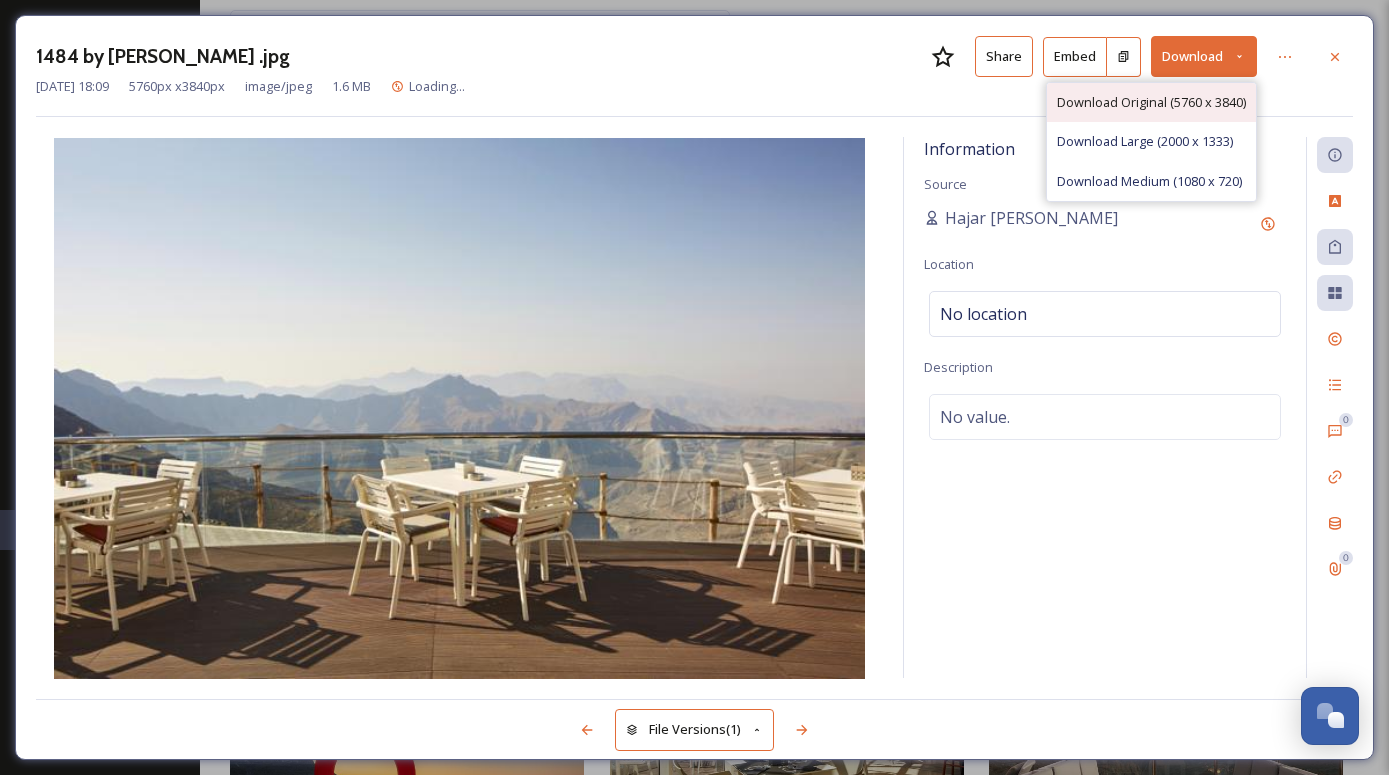 click on "Download Original (5760 x 3840)" at bounding box center [1151, 102] 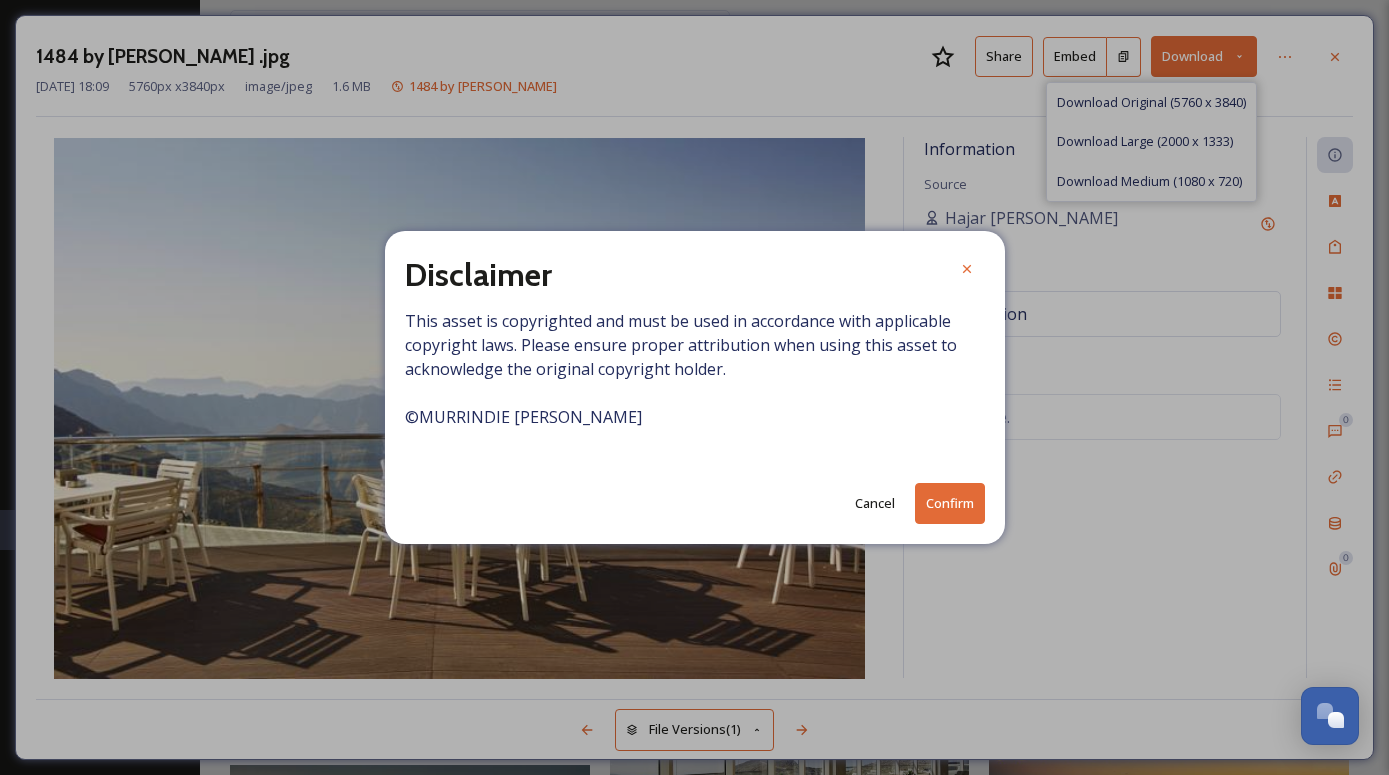 click on "Confirm" at bounding box center [950, 503] 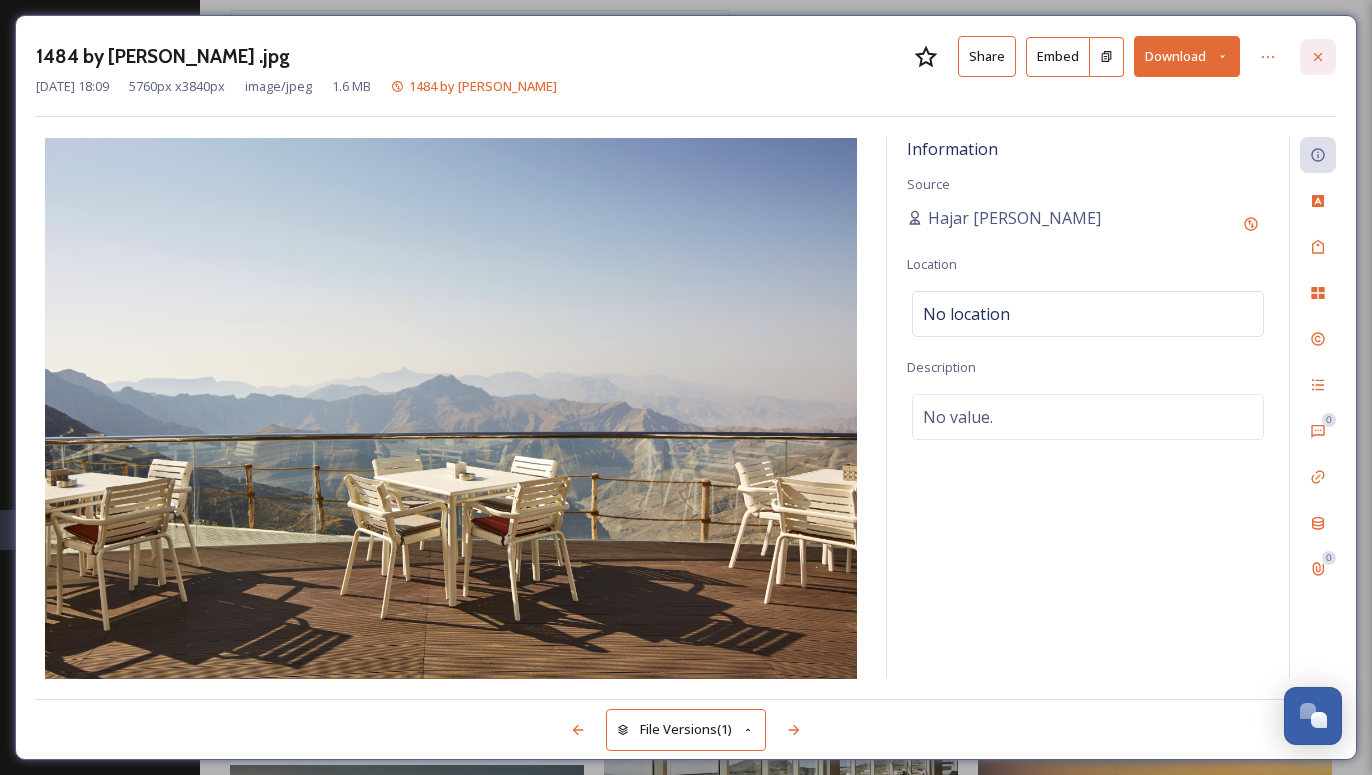 click at bounding box center [1318, 57] 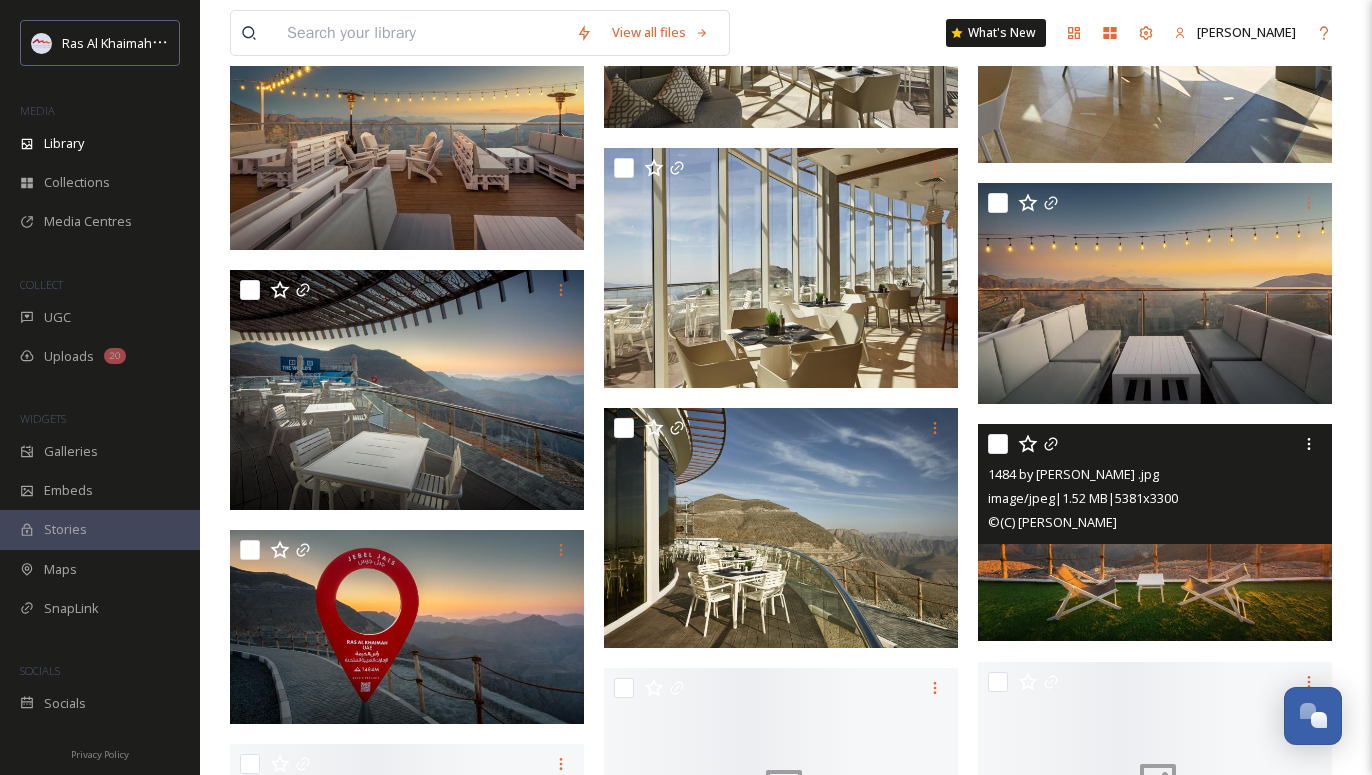 scroll, scrollTop: 3800, scrollLeft: 0, axis: vertical 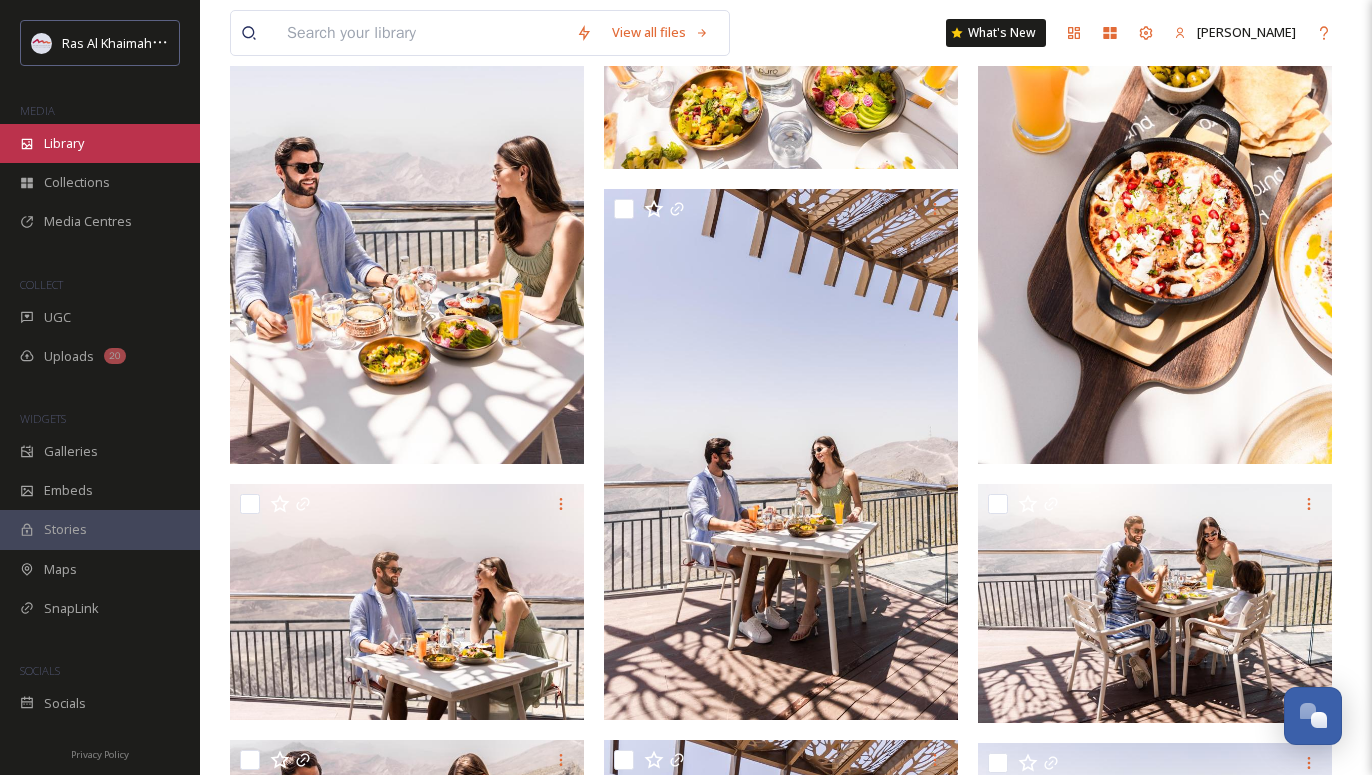 click on "Library" at bounding box center (64, 143) 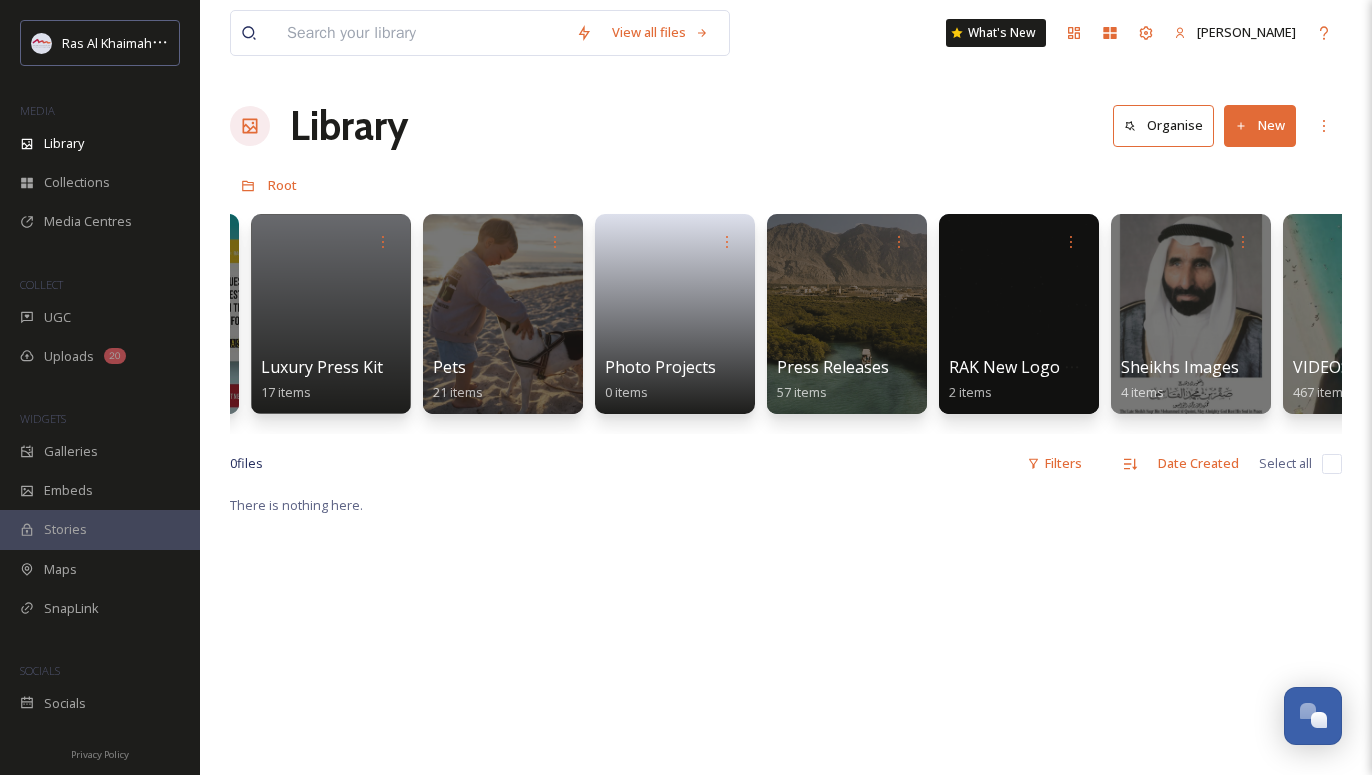 scroll, scrollTop: 0, scrollLeft: 3704, axis: horizontal 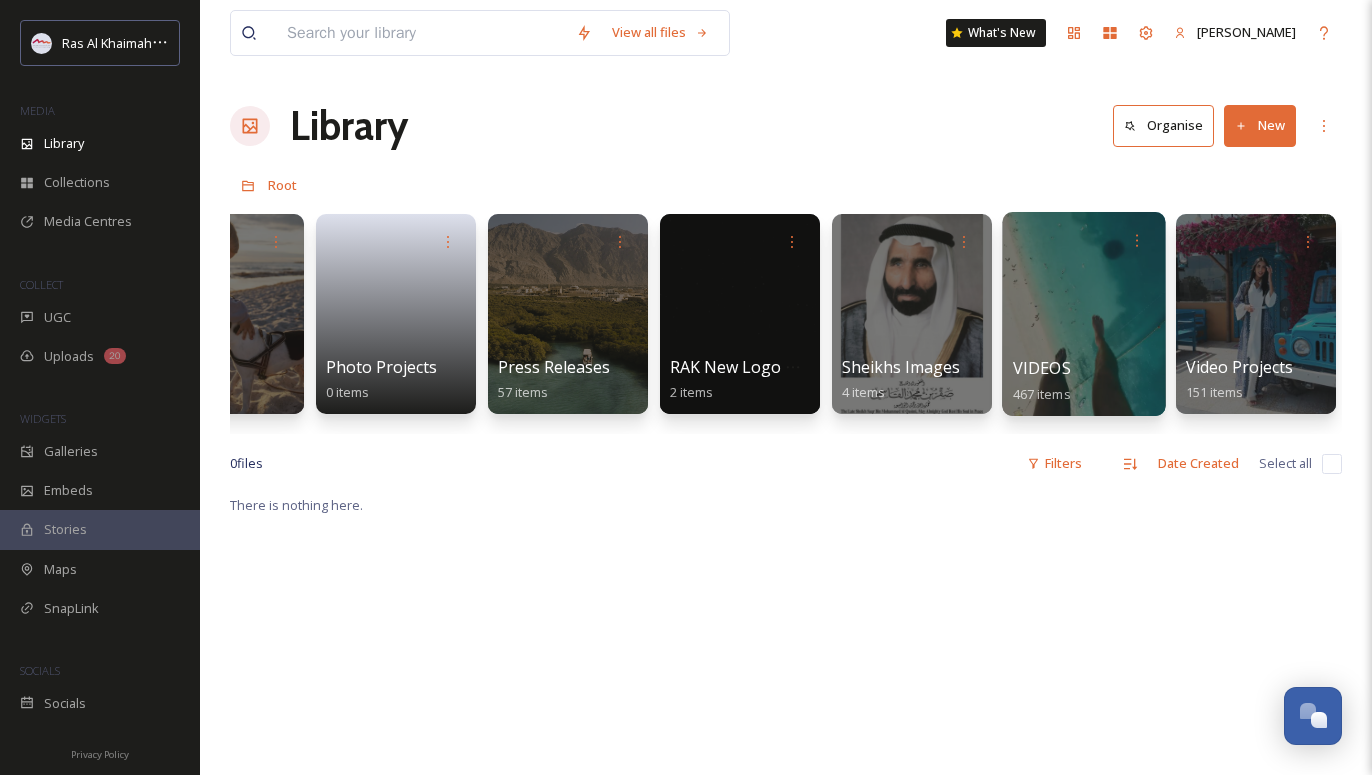 click at bounding box center (1083, 314) 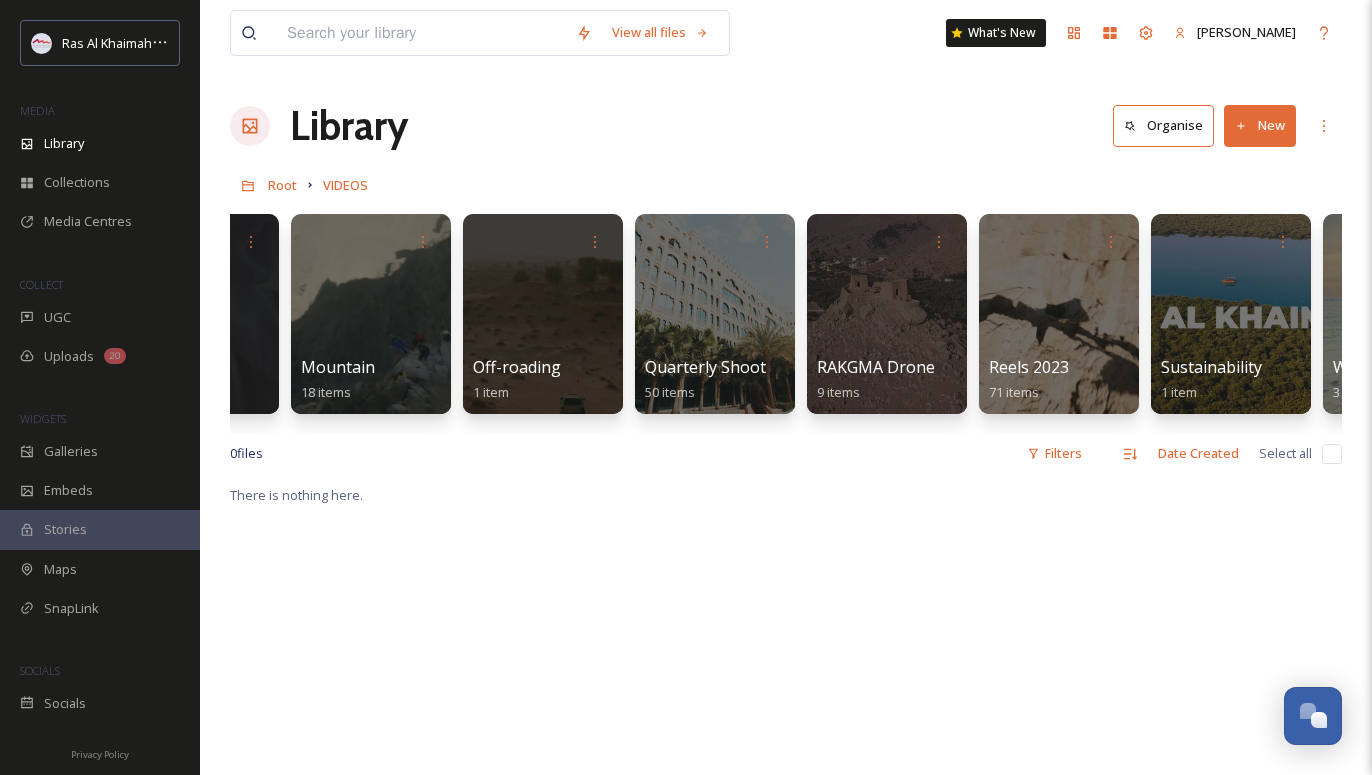 scroll, scrollTop: 0, scrollLeft: 2672, axis: horizontal 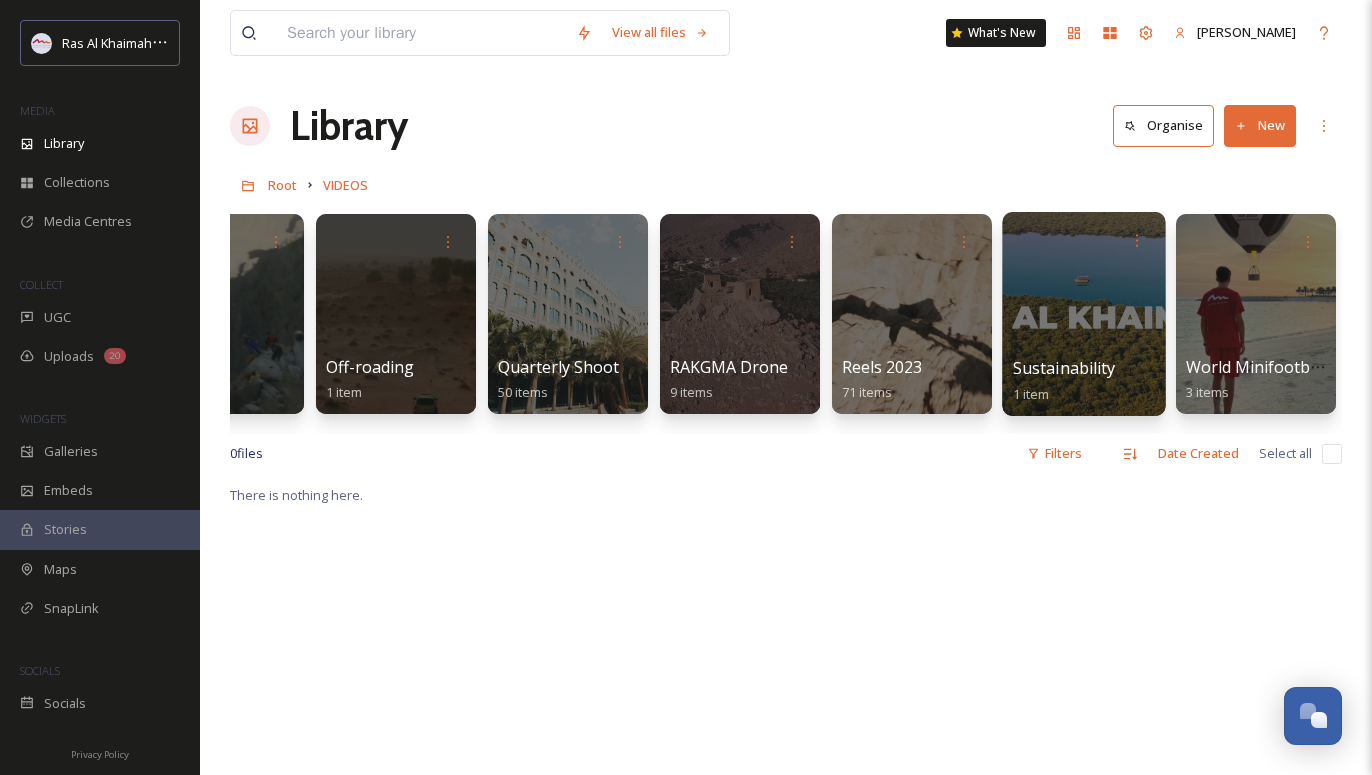 click at bounding box center (1083, 314) 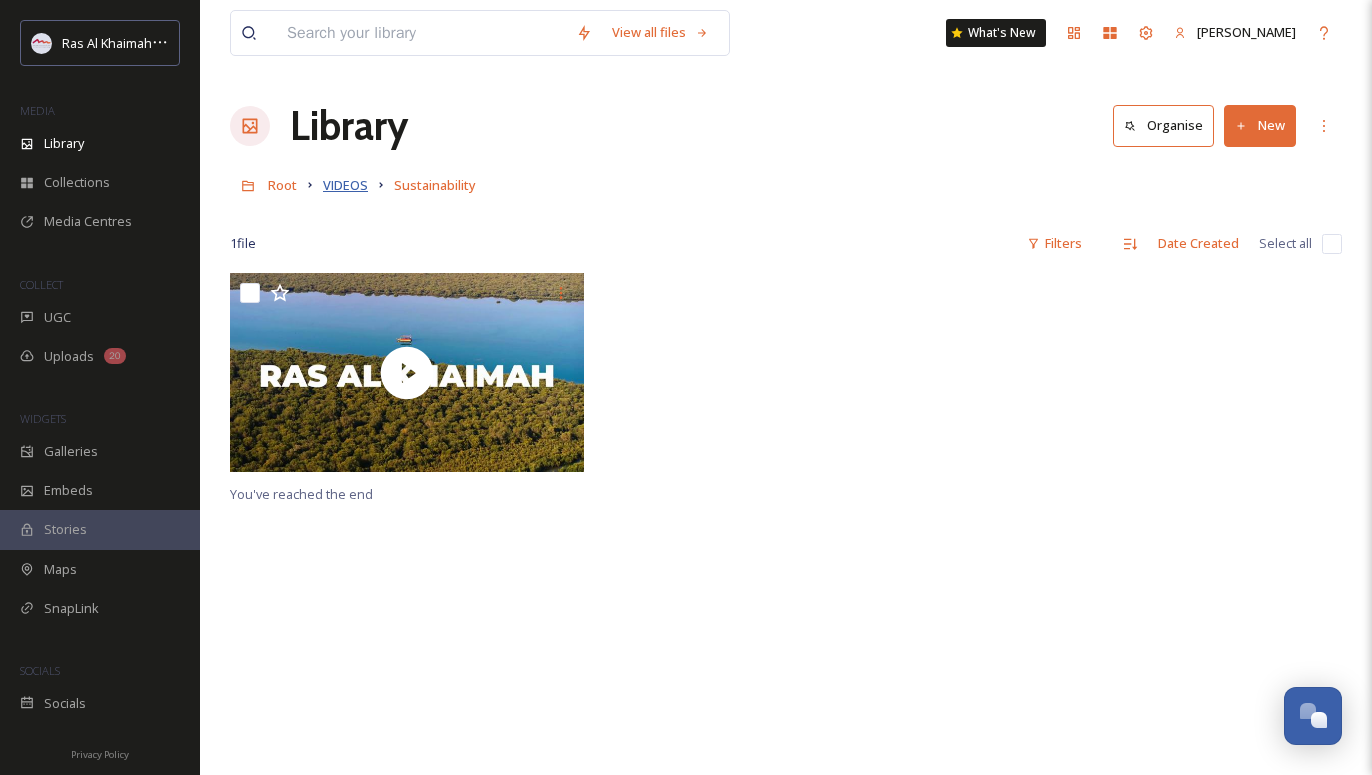 click on "VIDEOS" at bounding box center (345, 185) 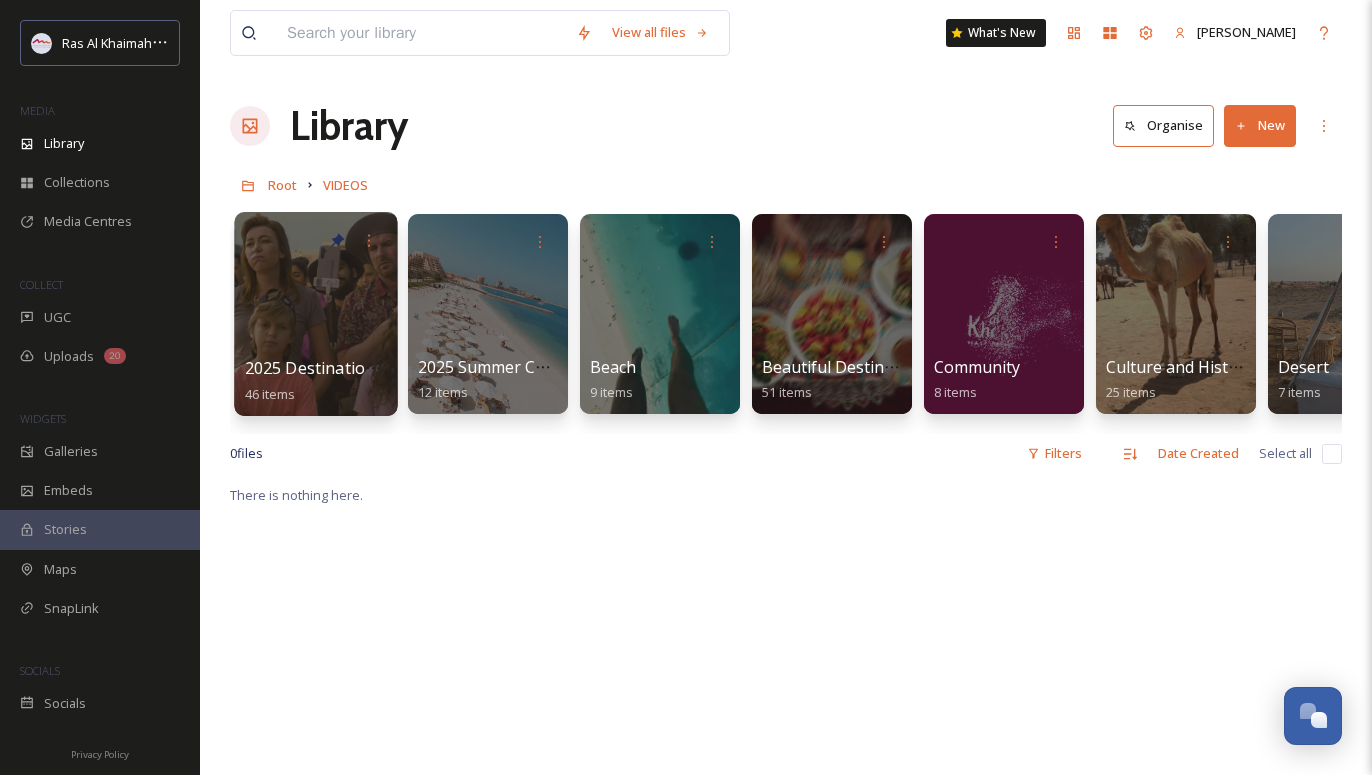 click at bounding box center (315, 314) 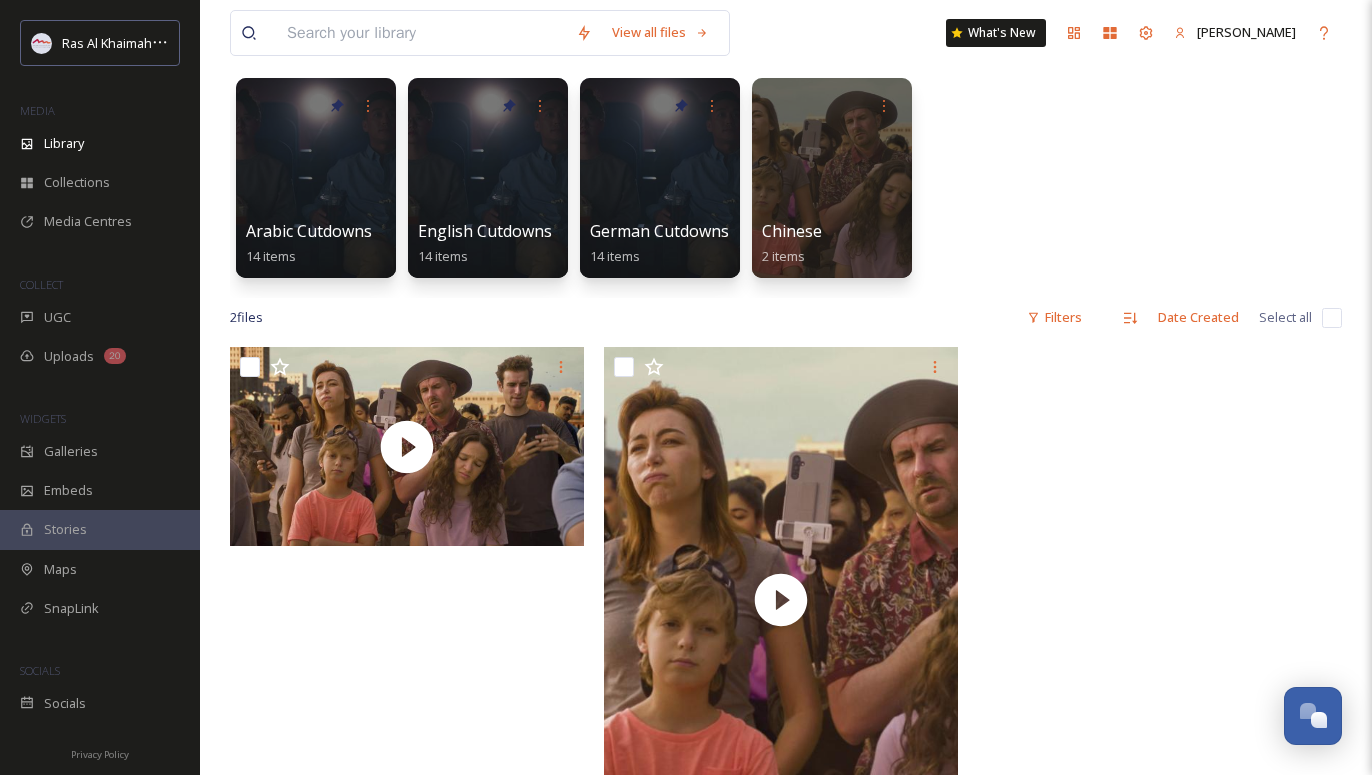 scroll, scrollTop: 83, scrollLeft: 0, axis: vertical 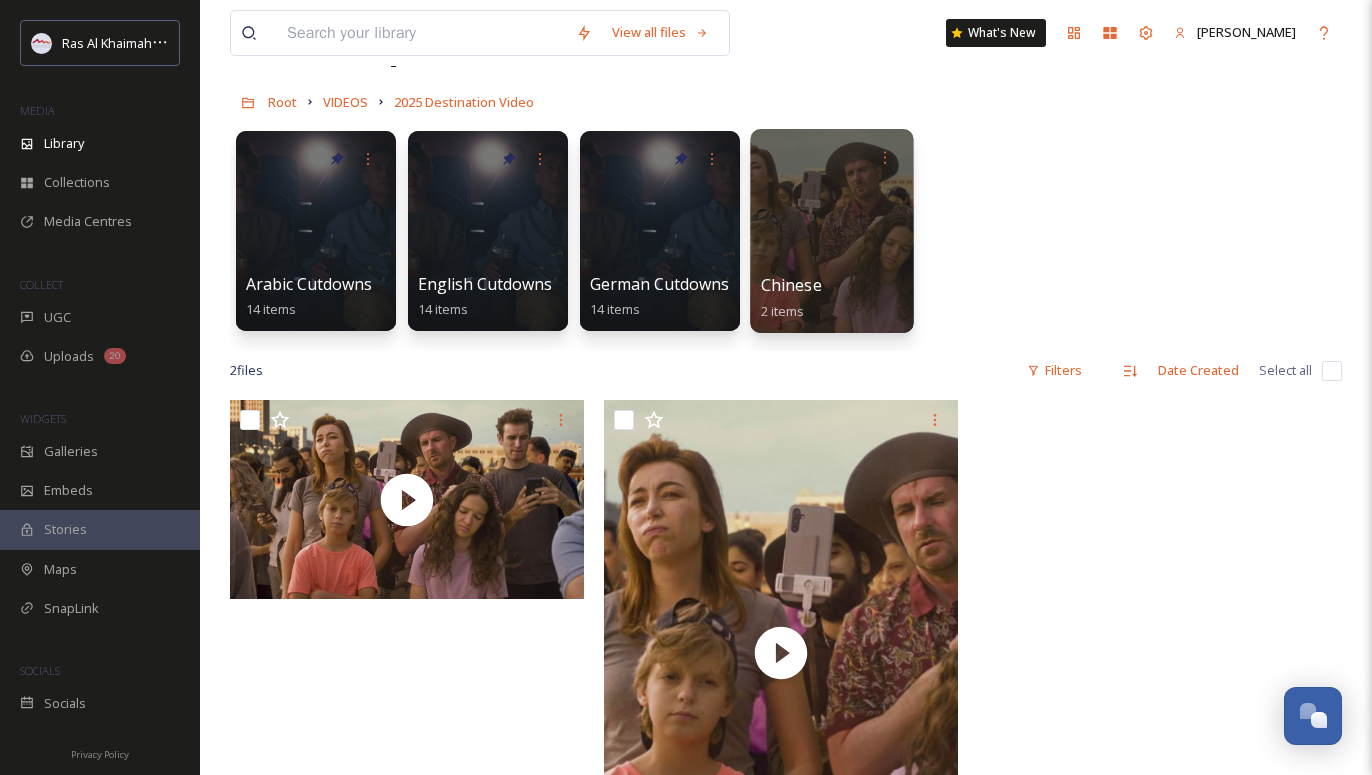 click at bounding box center (831, 231) 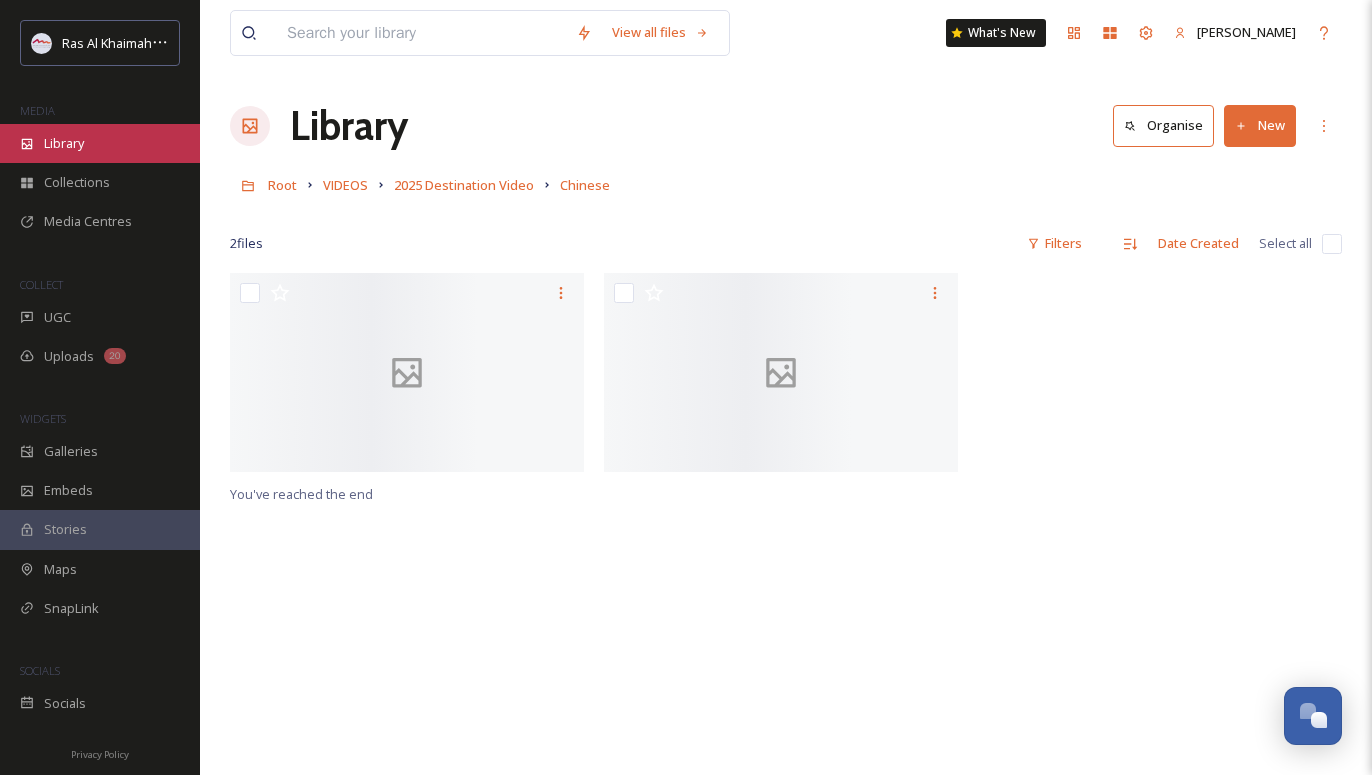 click on "Library" at bounding box center (100, 143) 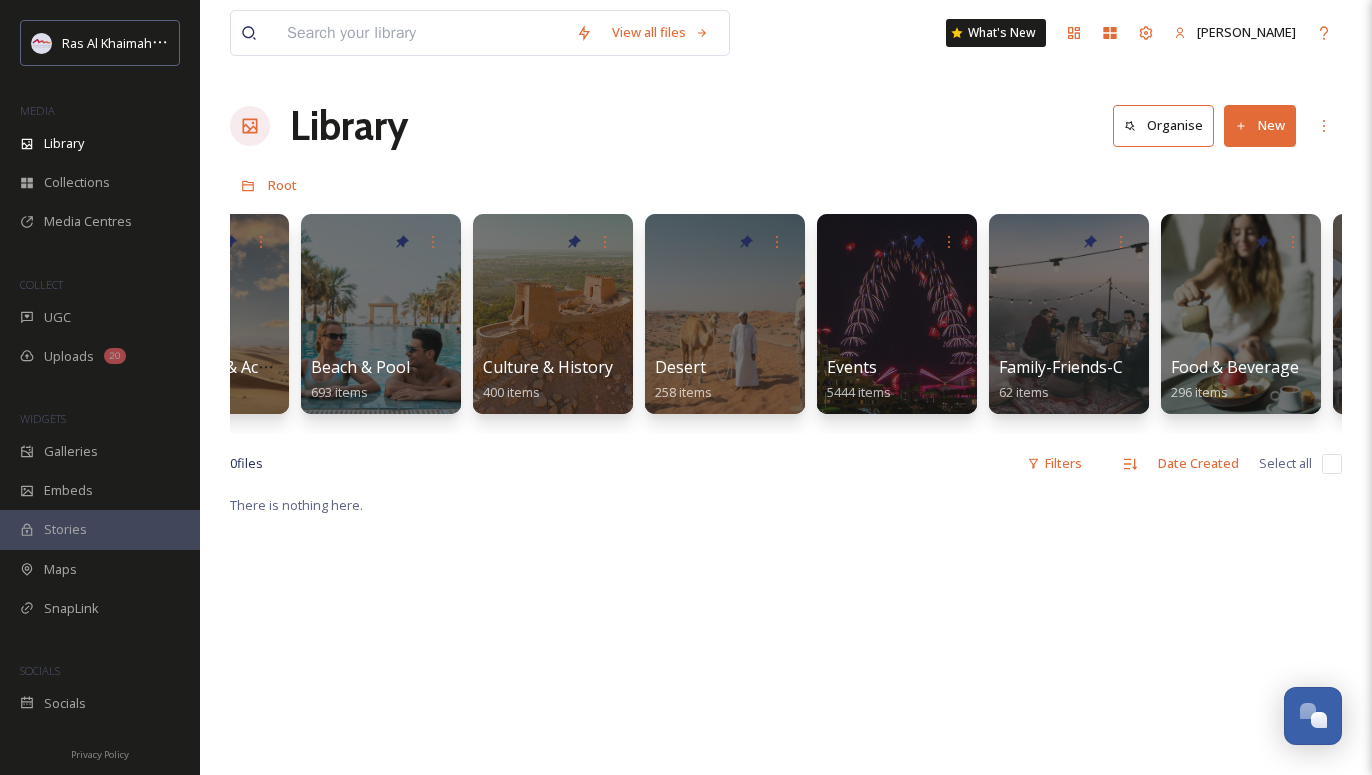 scroll, scrollTop: 0, scrollLeft: 0, axis: both 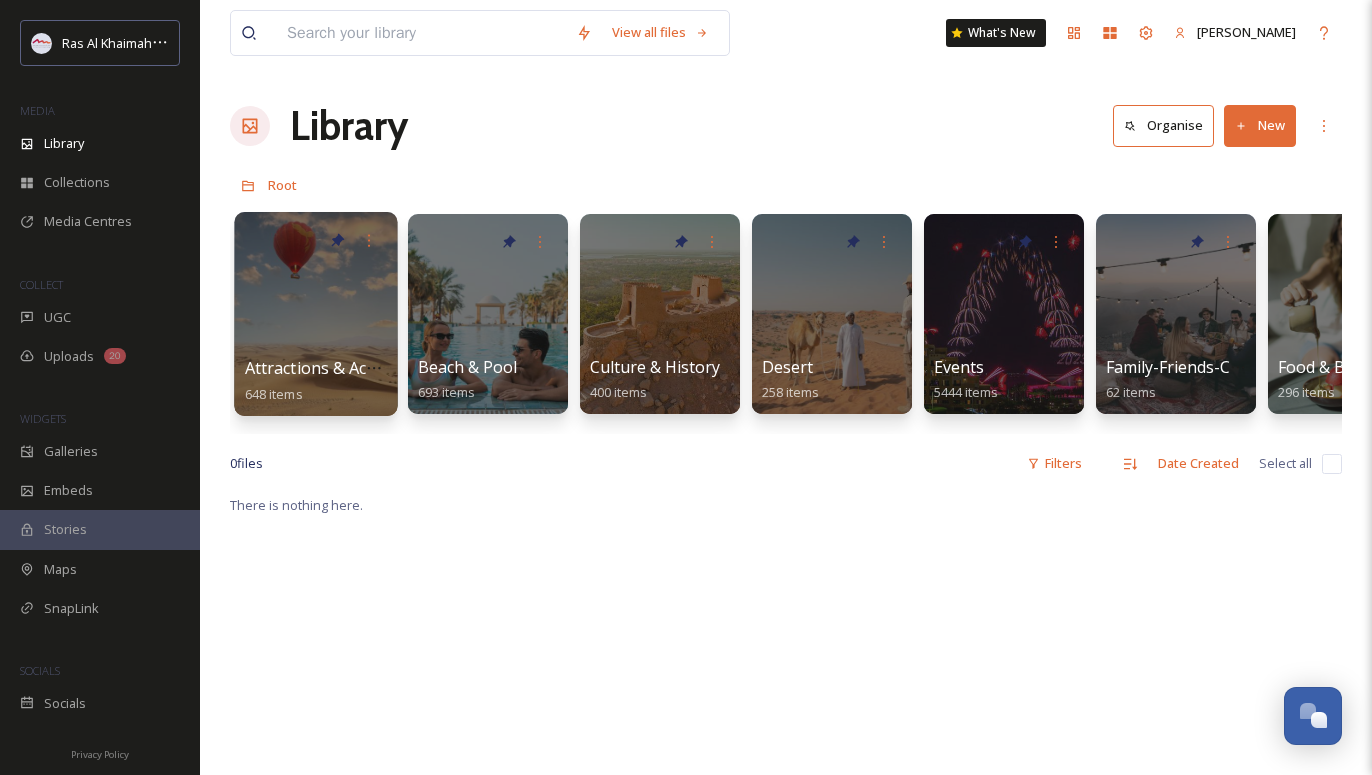 click at bounding box center (315, 314) 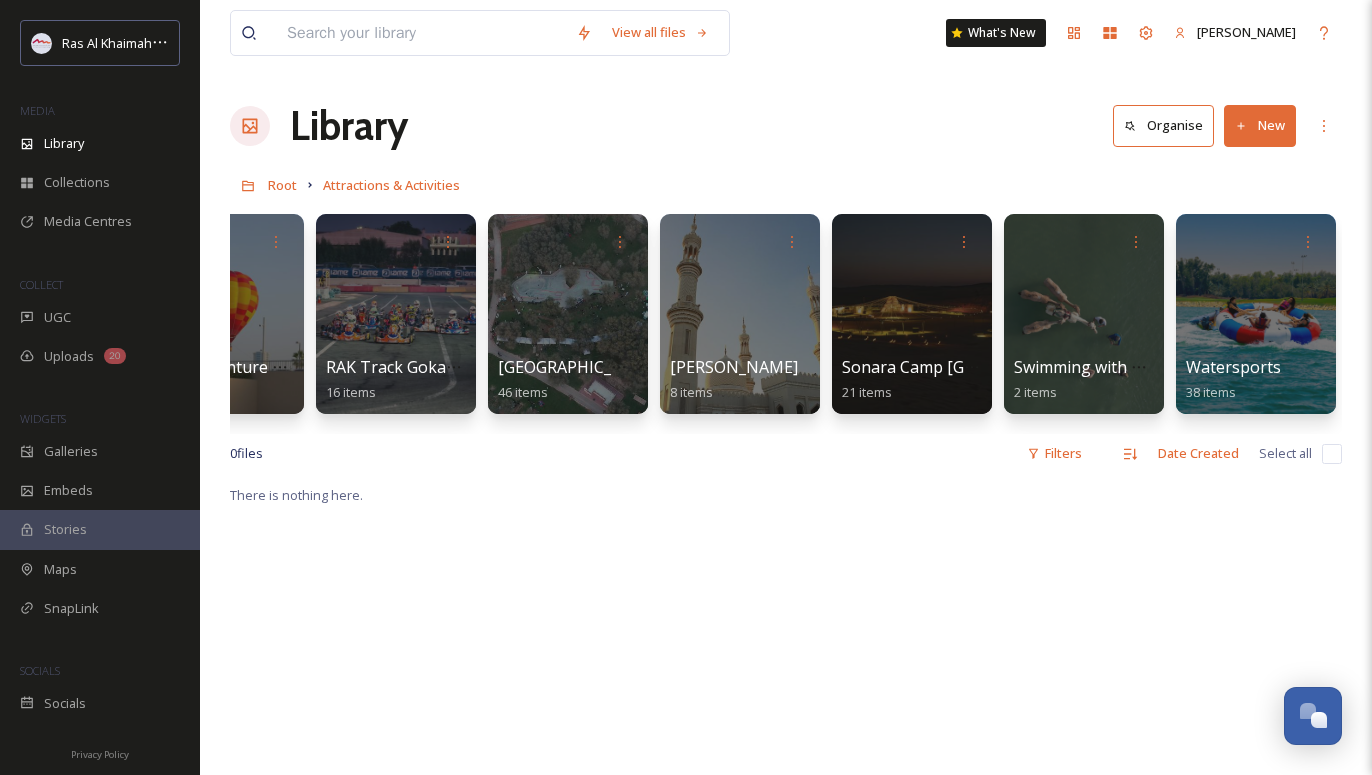 scroll, scrollTop: 0, scrollLeft: 0, axis: both 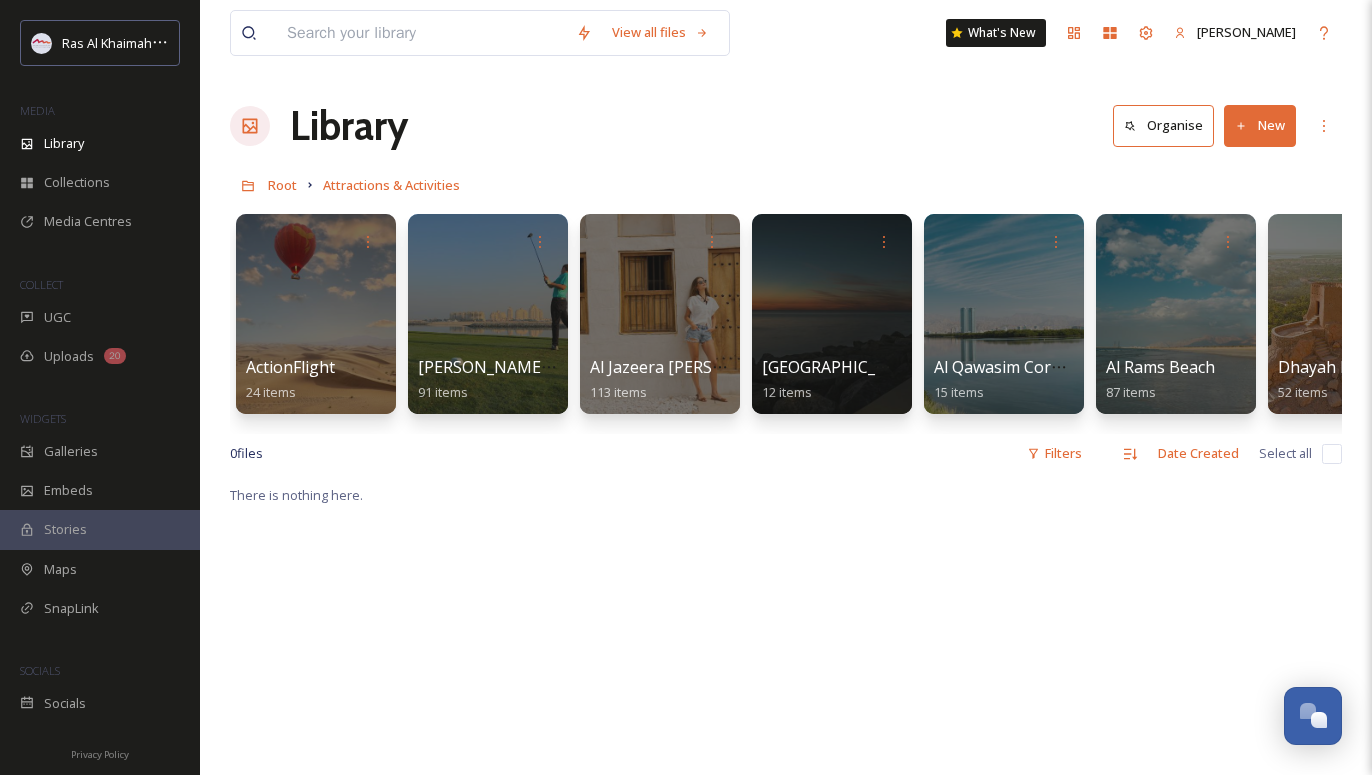 click on "Root" at bounding box center (282, 185) 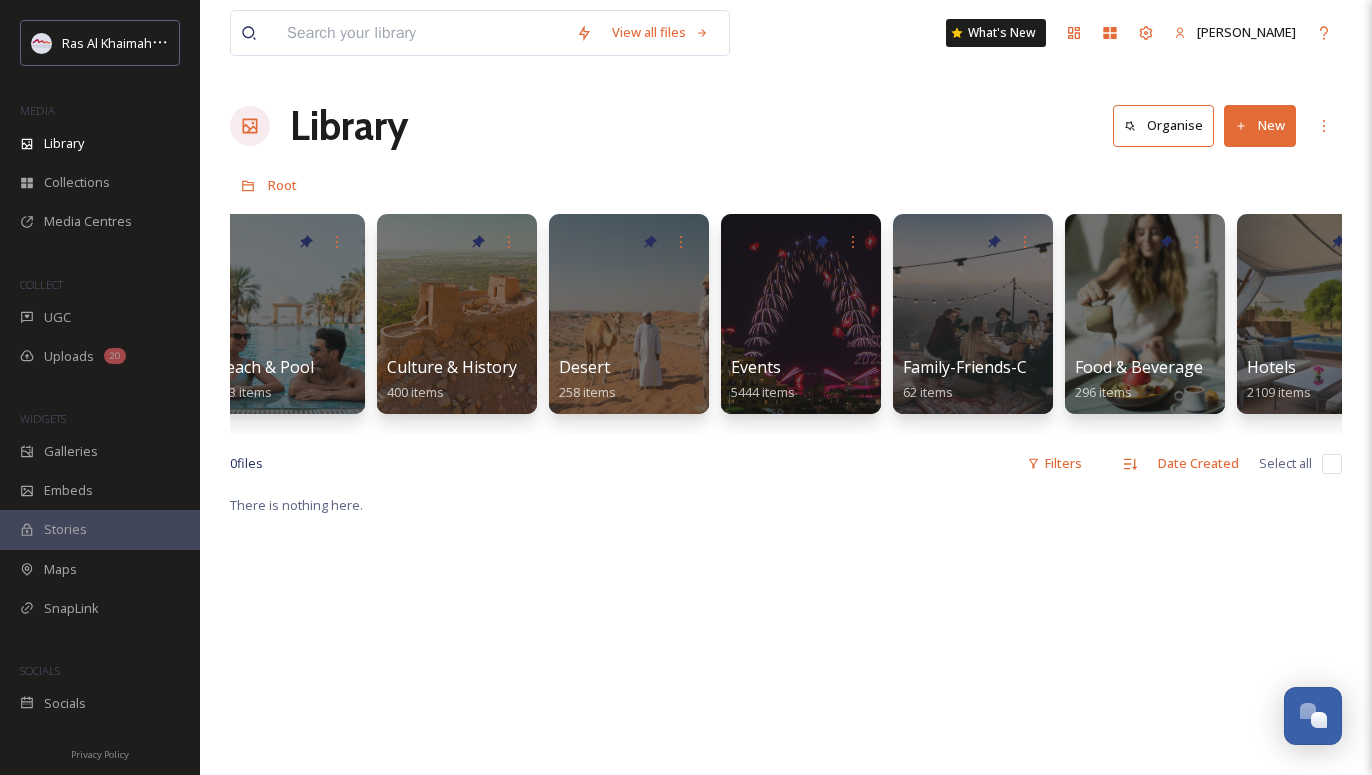 scroll, scrollTop: 0, scrollLeft: 706, axis: horizontal 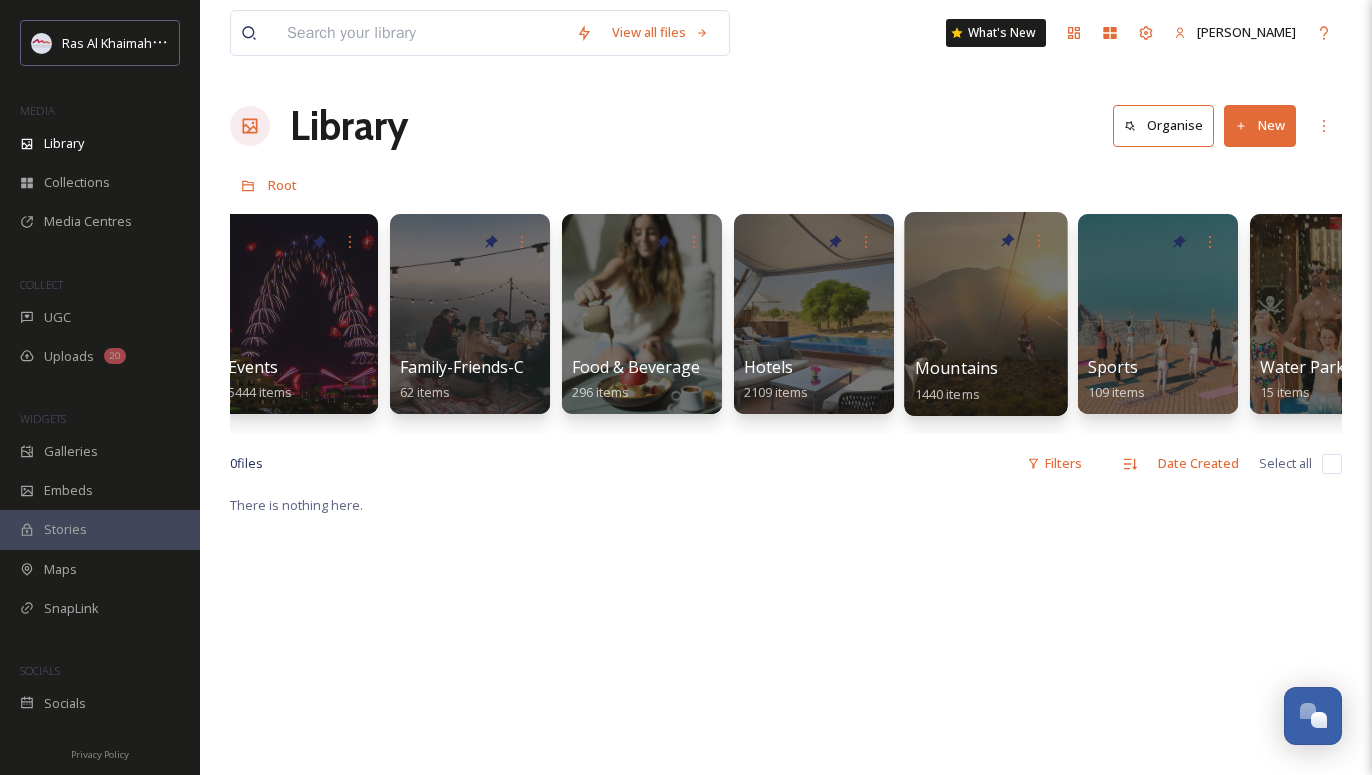 click at bounding box center (985, 314) 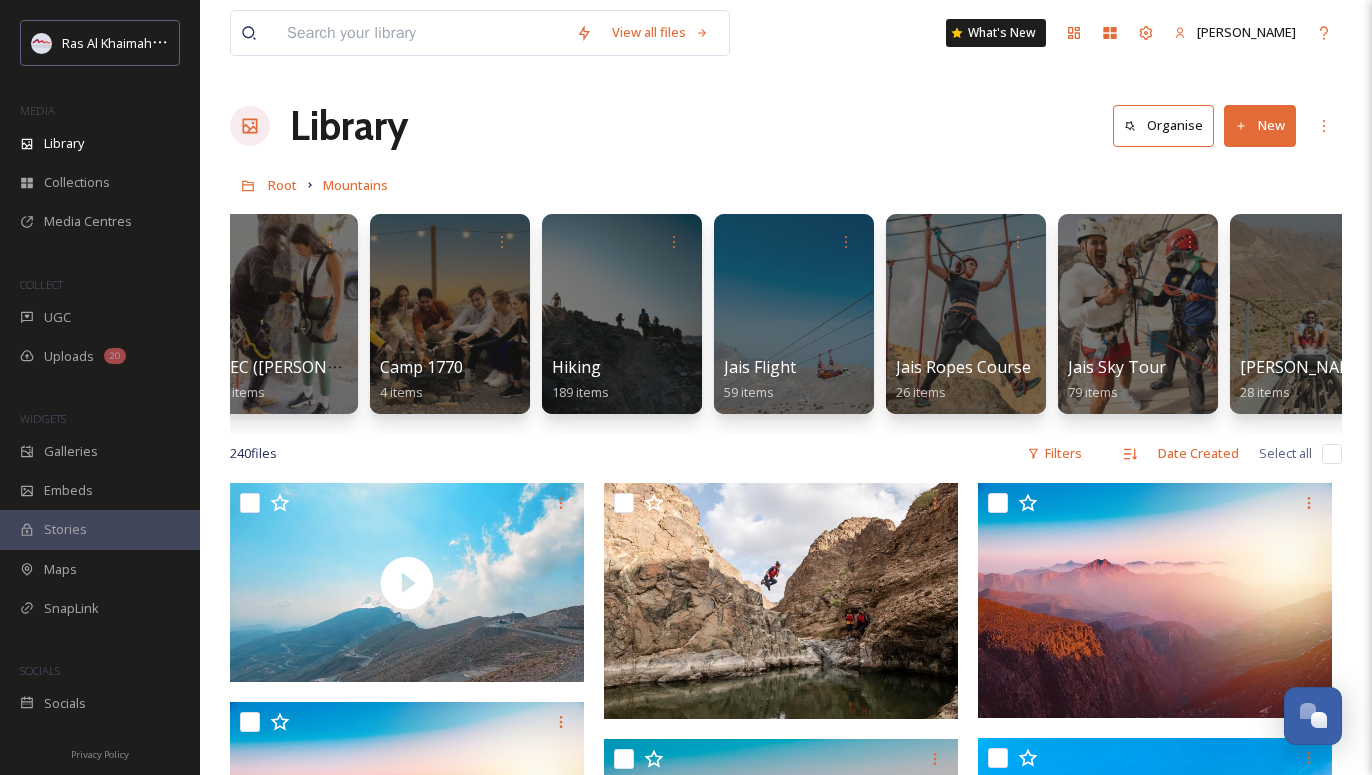 scroll, scrollTop: 0, scrollLeft: 555, axis: horizontal 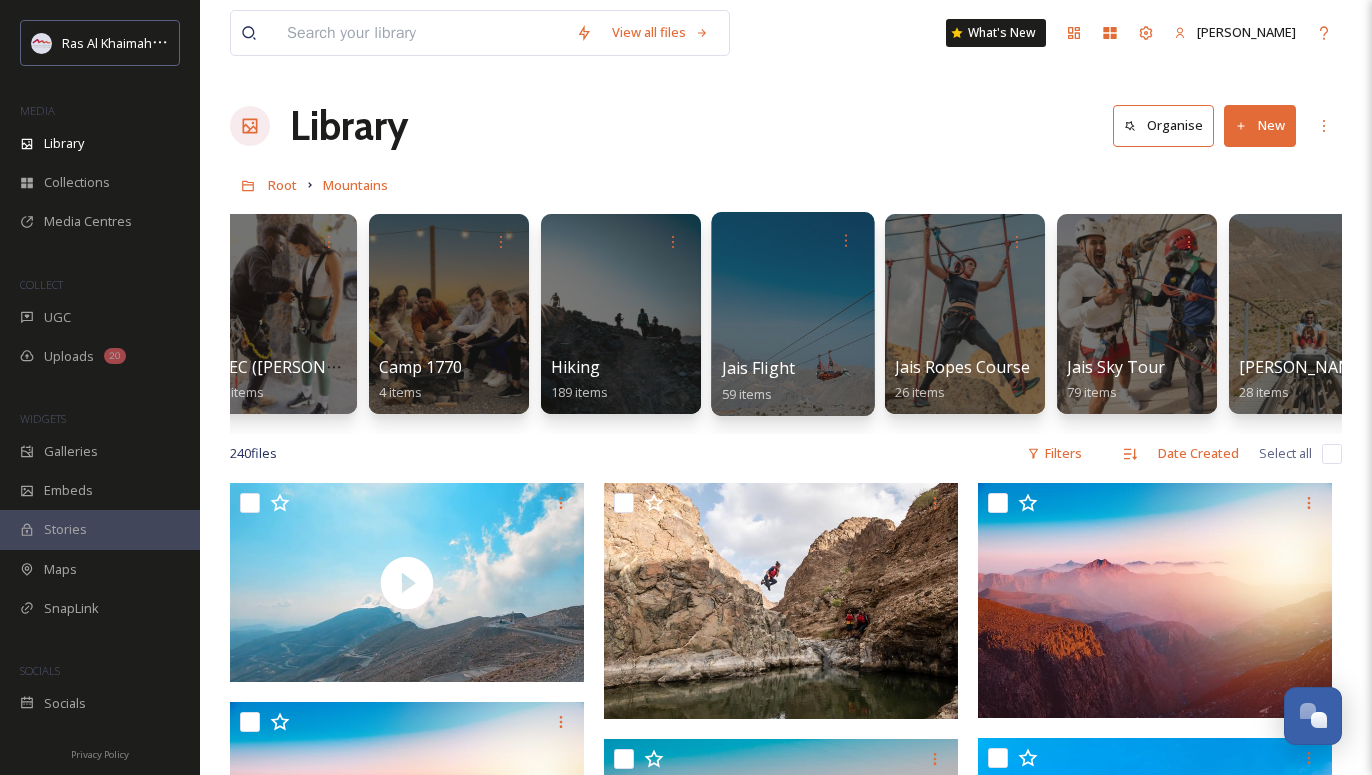 click at bounding box center (792, 314) 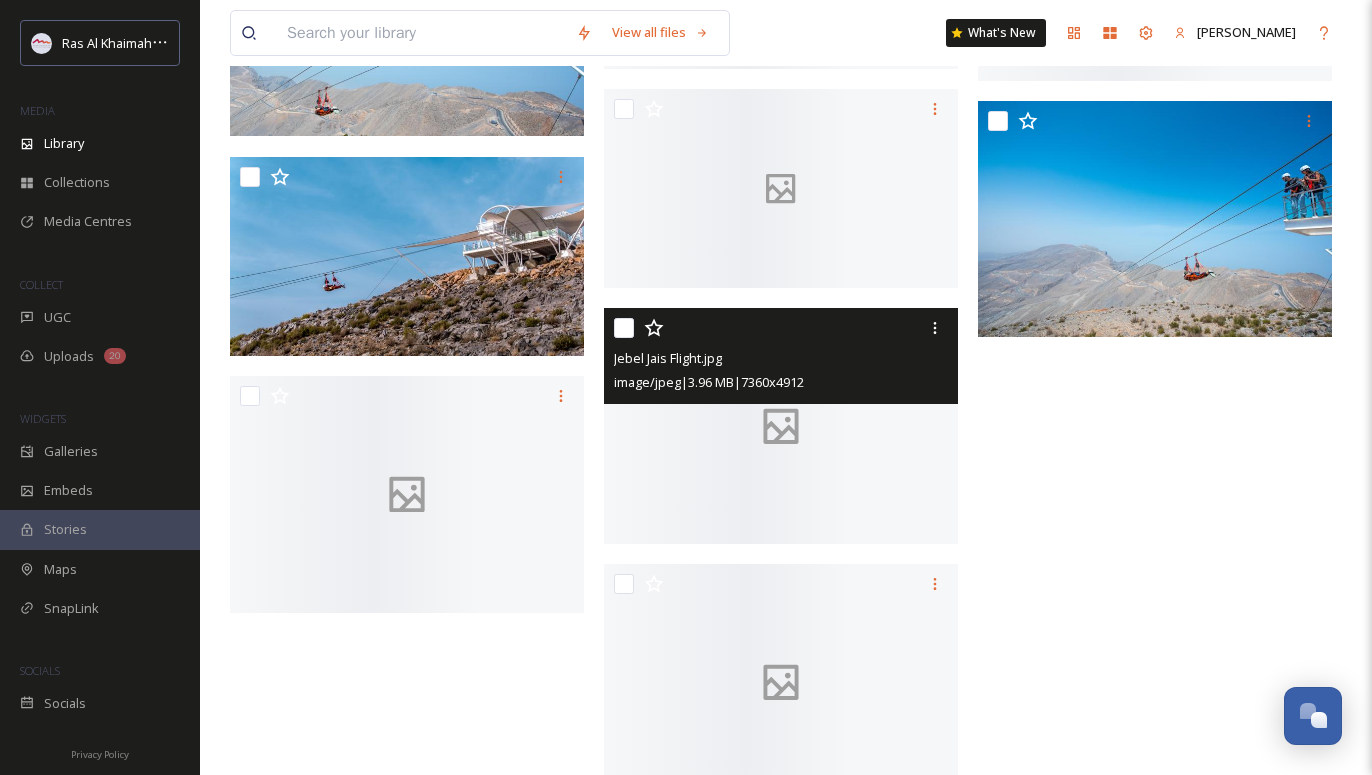 scroll, scrollTop: 4629, scrollLeft: 0, axis: vertical 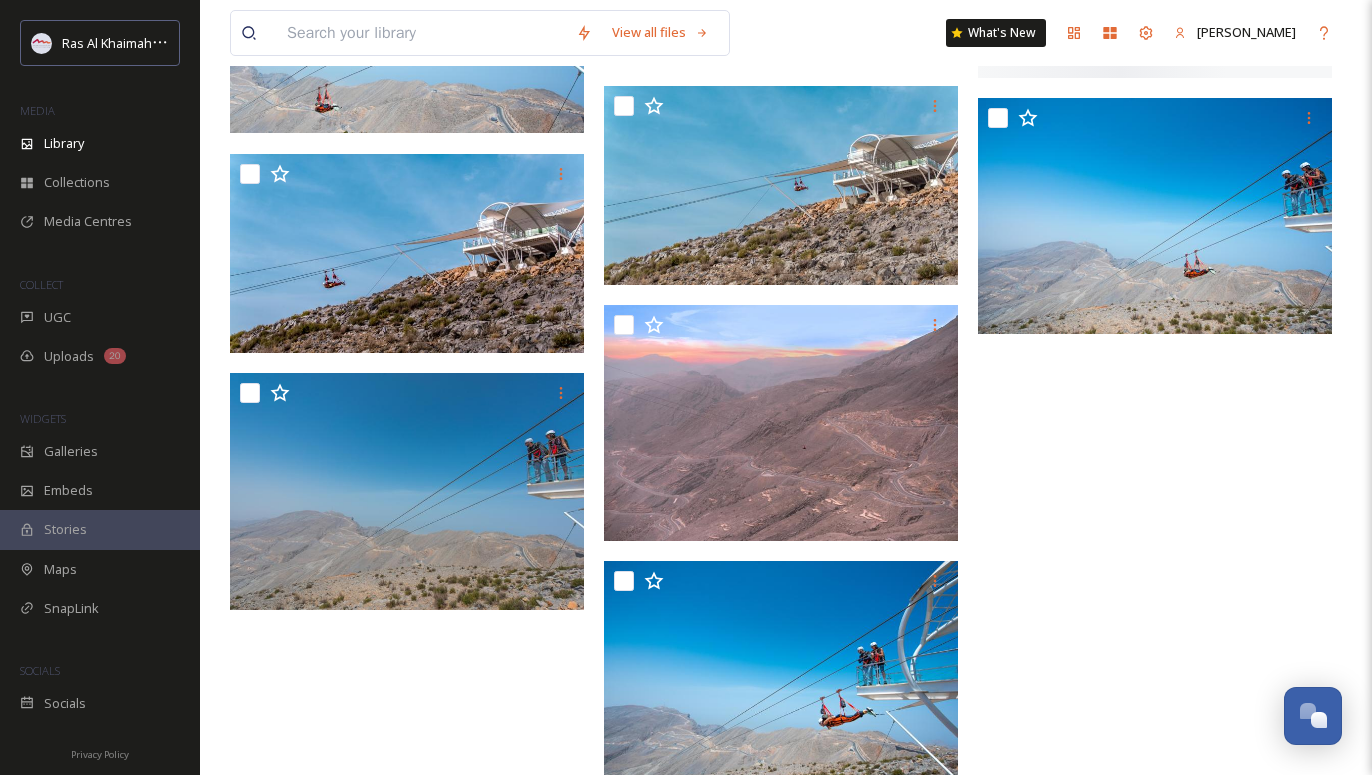 click at bounding box center (1160, -1775) 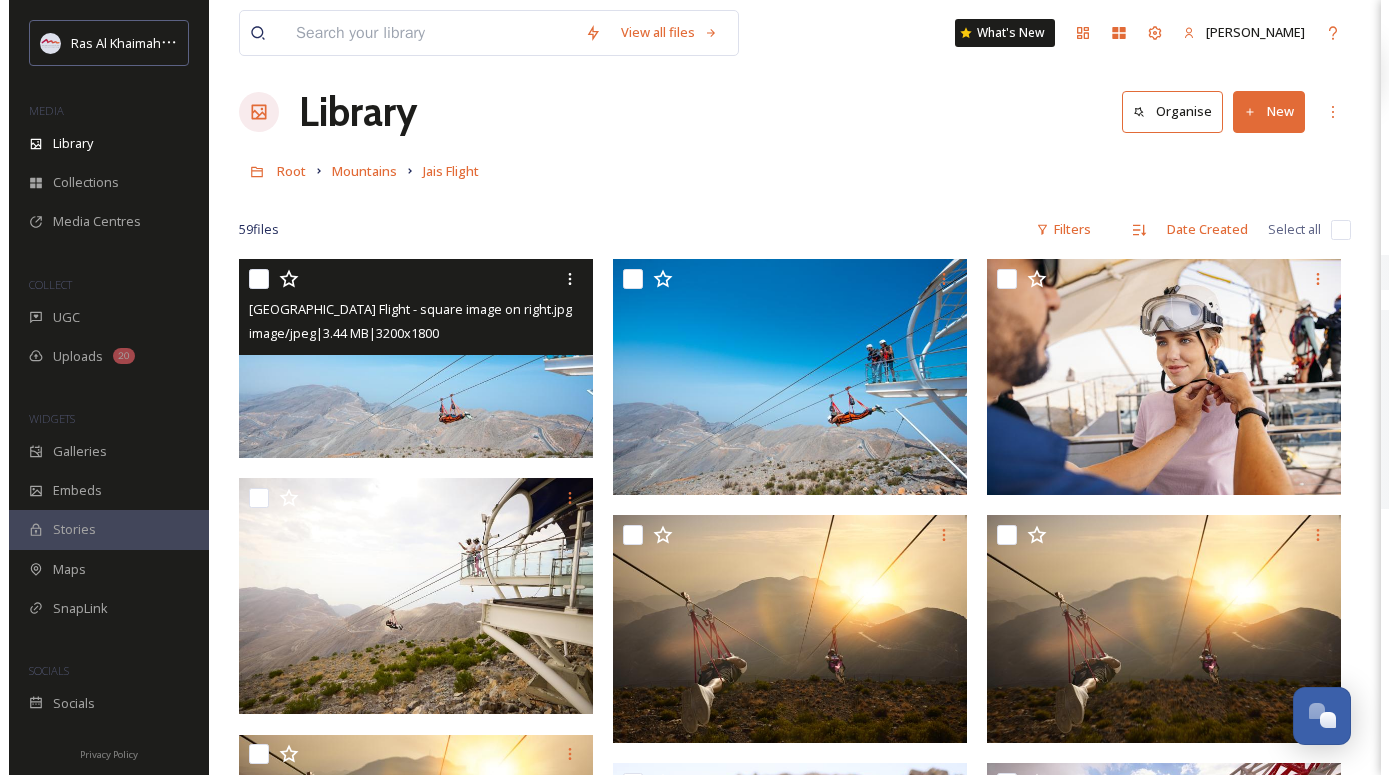 scroll, scrollTop: 0, scrollLeft: 0, axis: both 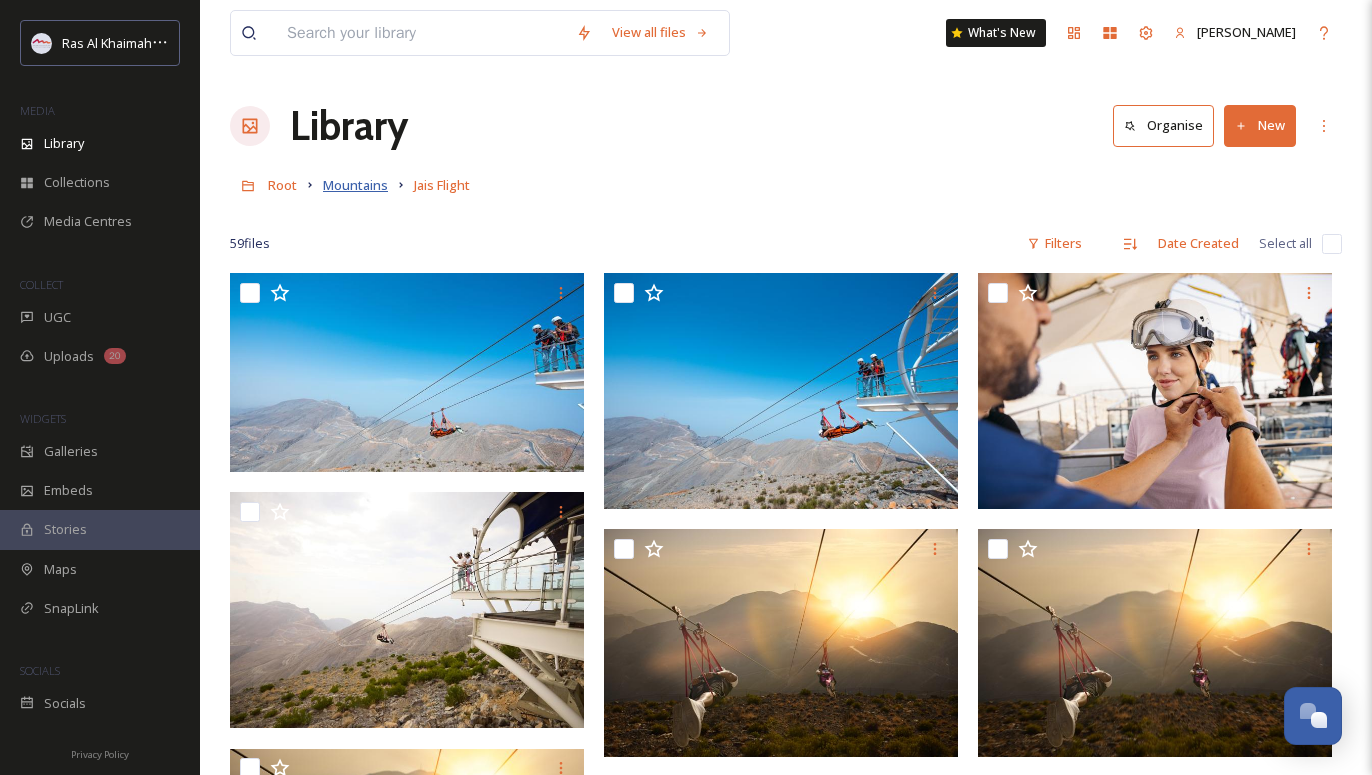 click on "Mountains" at bounding box center (355, 185) 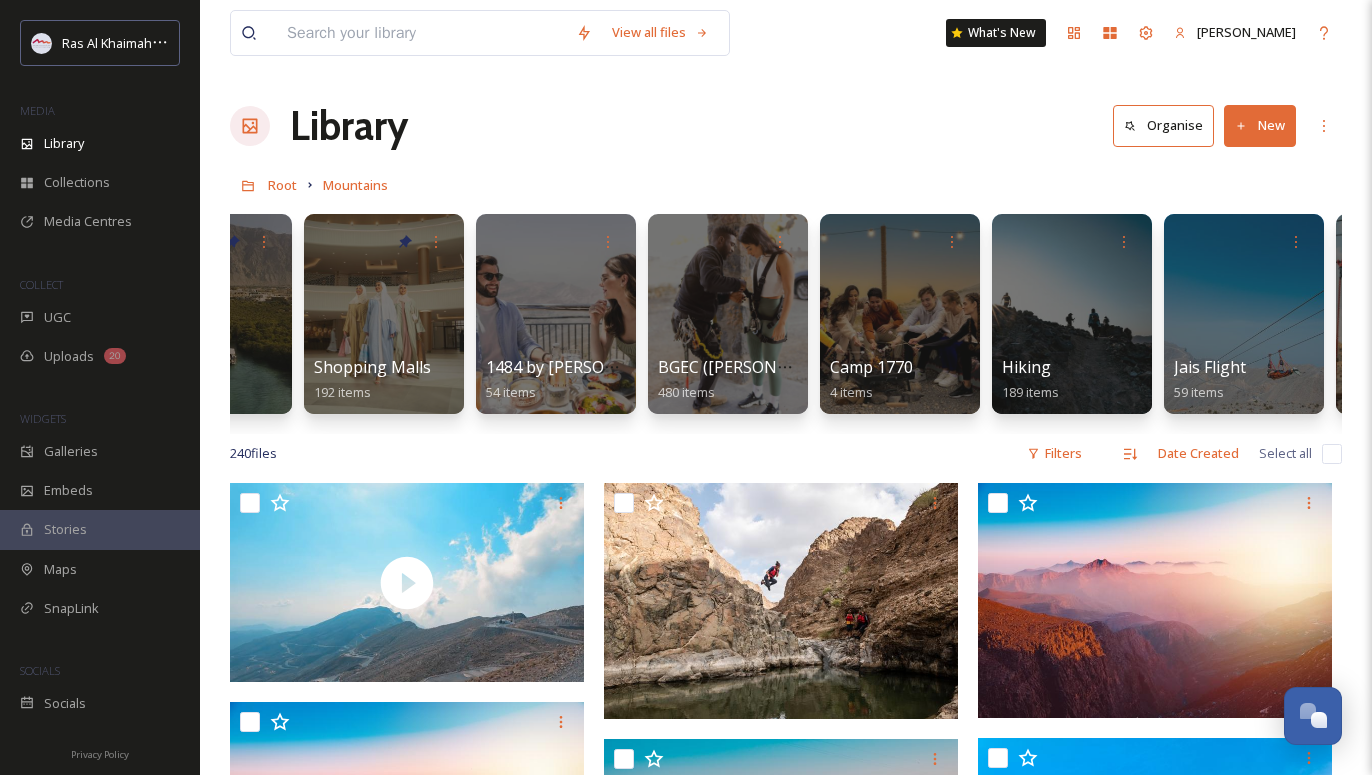 scroll, scrollTop: 0, scrollLeft: 0, axis: both 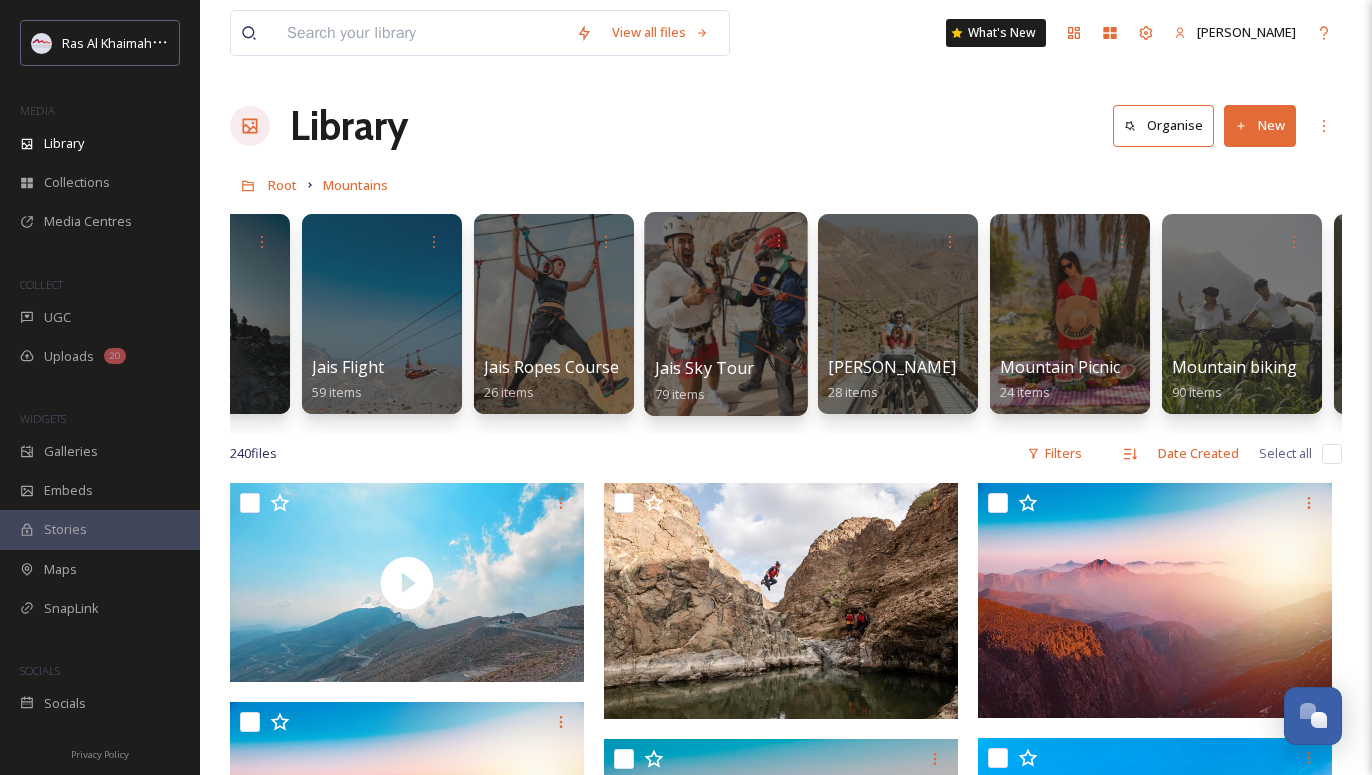 click at bounding box center [725, 314] 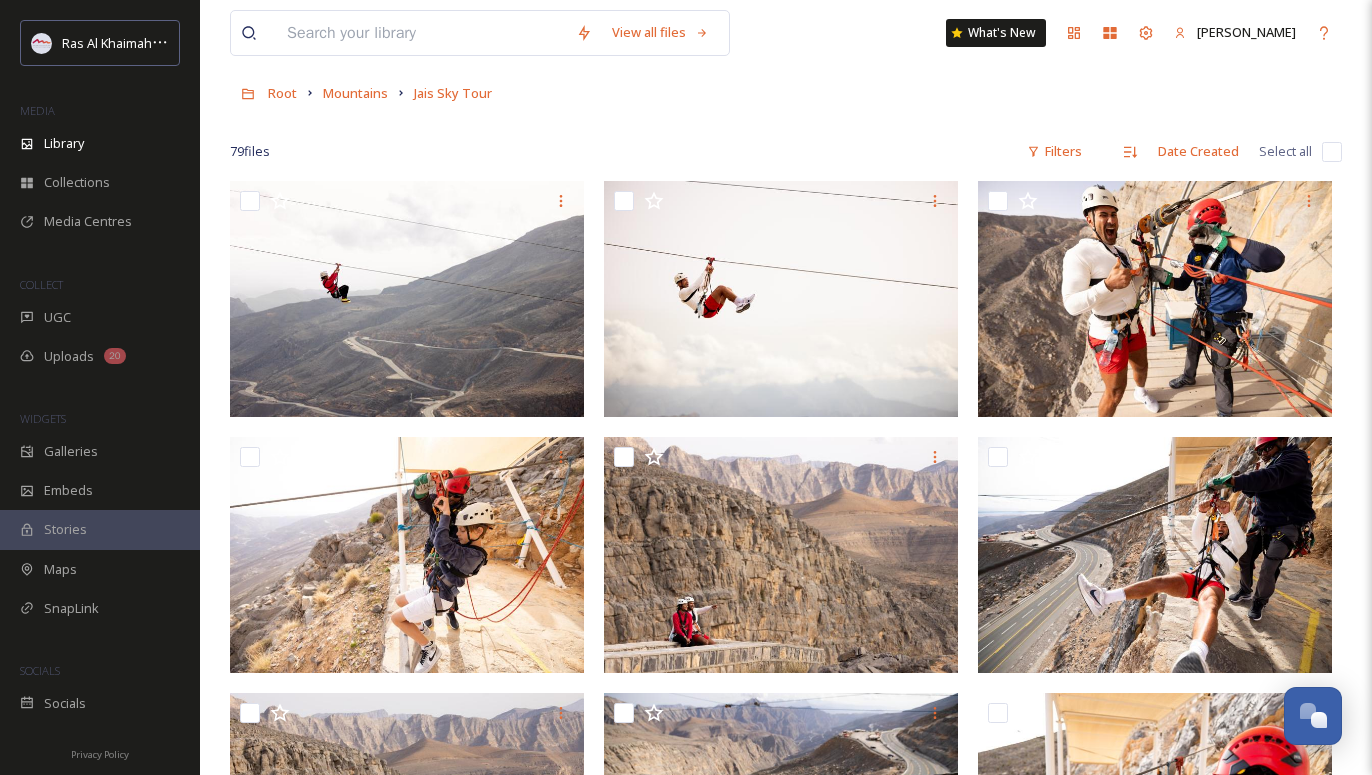 scroll, scrollTop: 0, scrollLeft: 0, axis: both 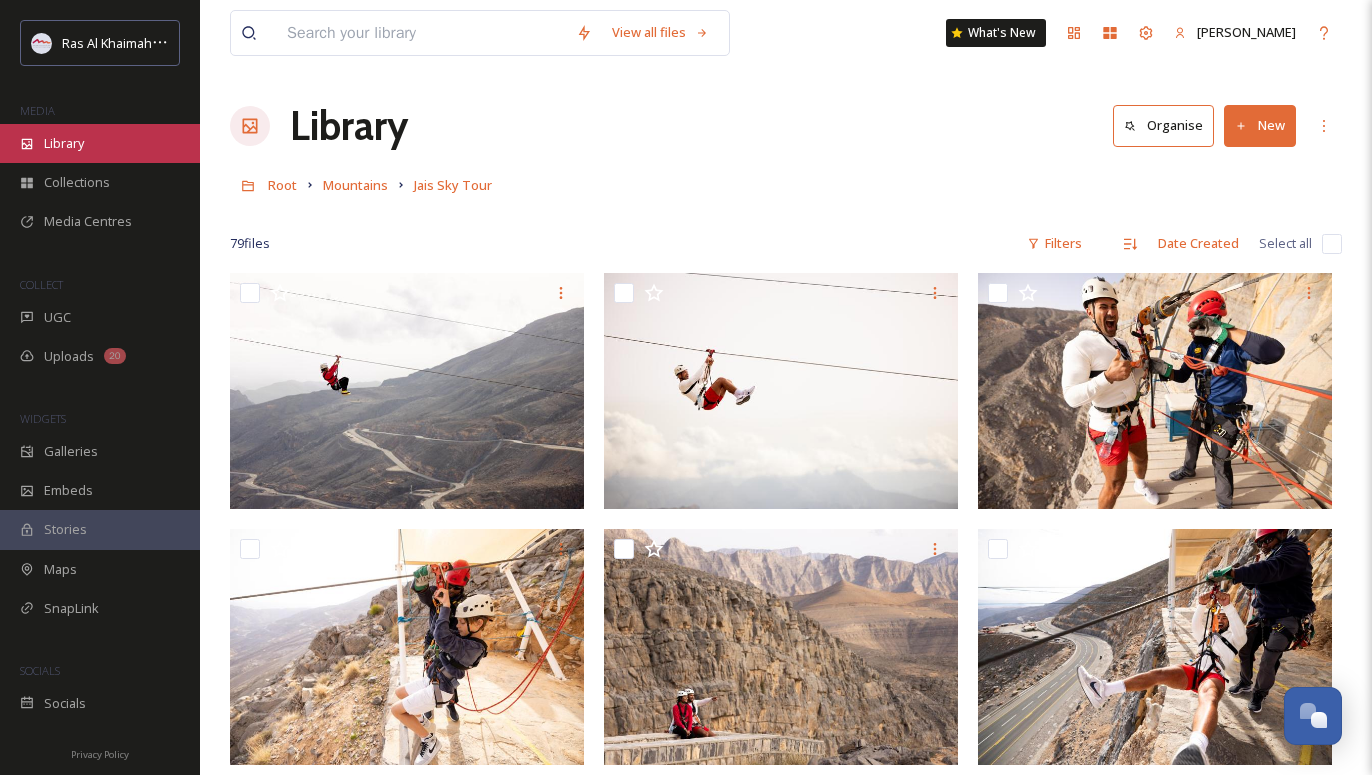 click on "Library" at bounding box center [100, 143] 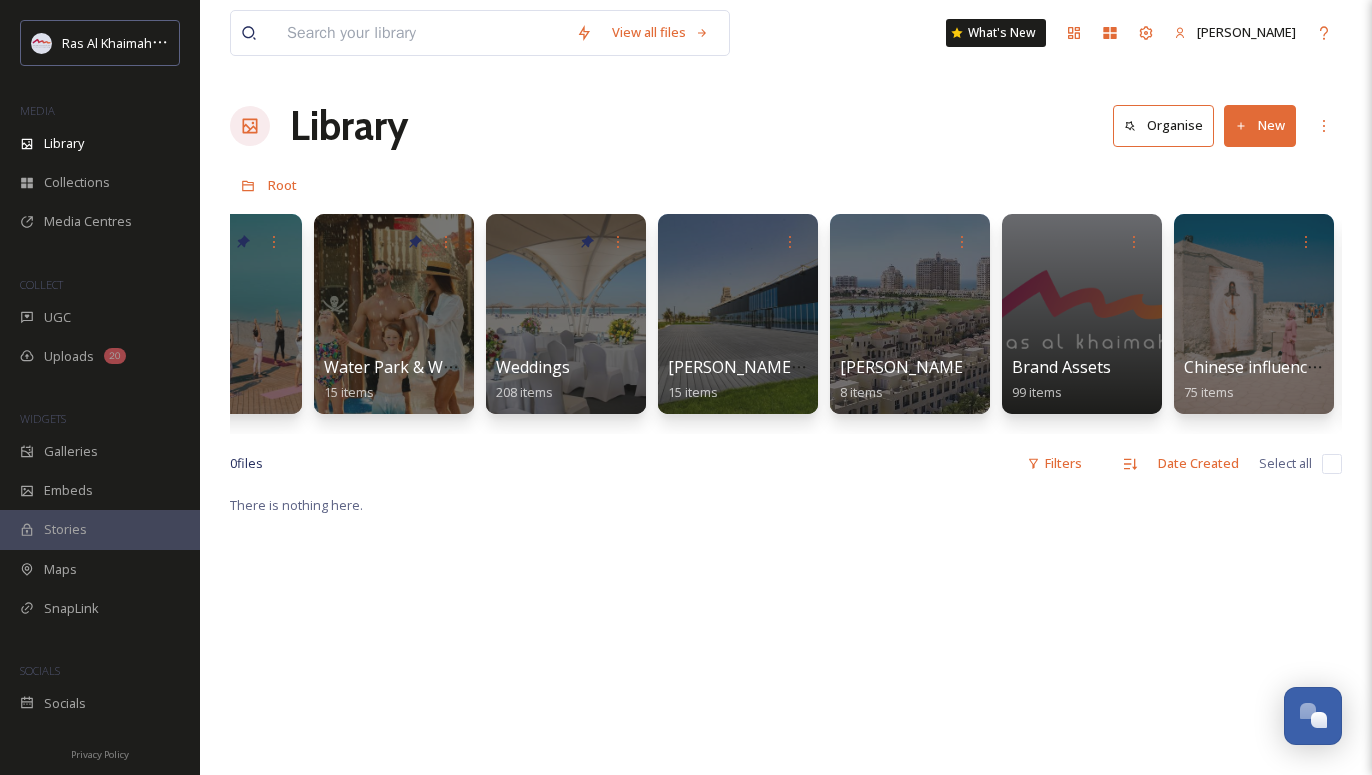 scroll, scrollTop: 0, scrollLeft: 2019, axis: horizontal 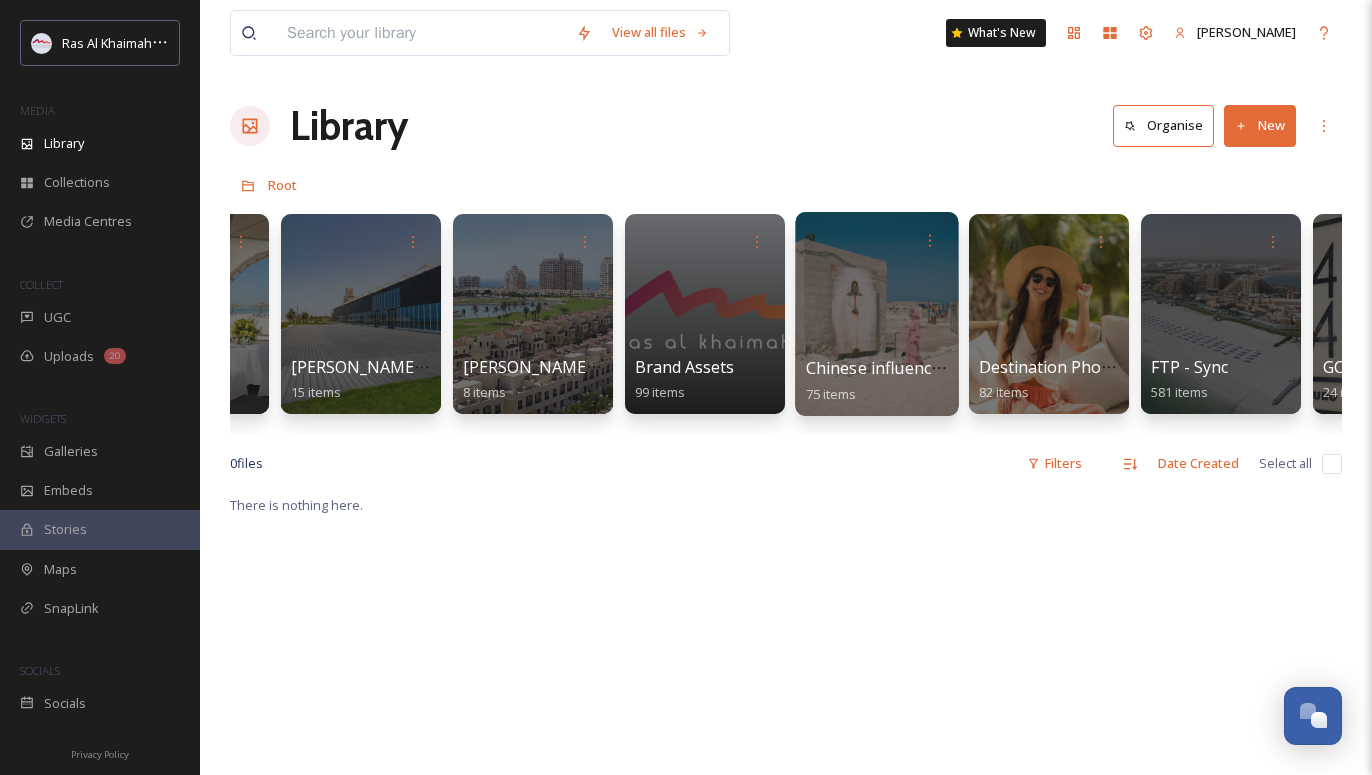 click at bounding box center (876, 314) 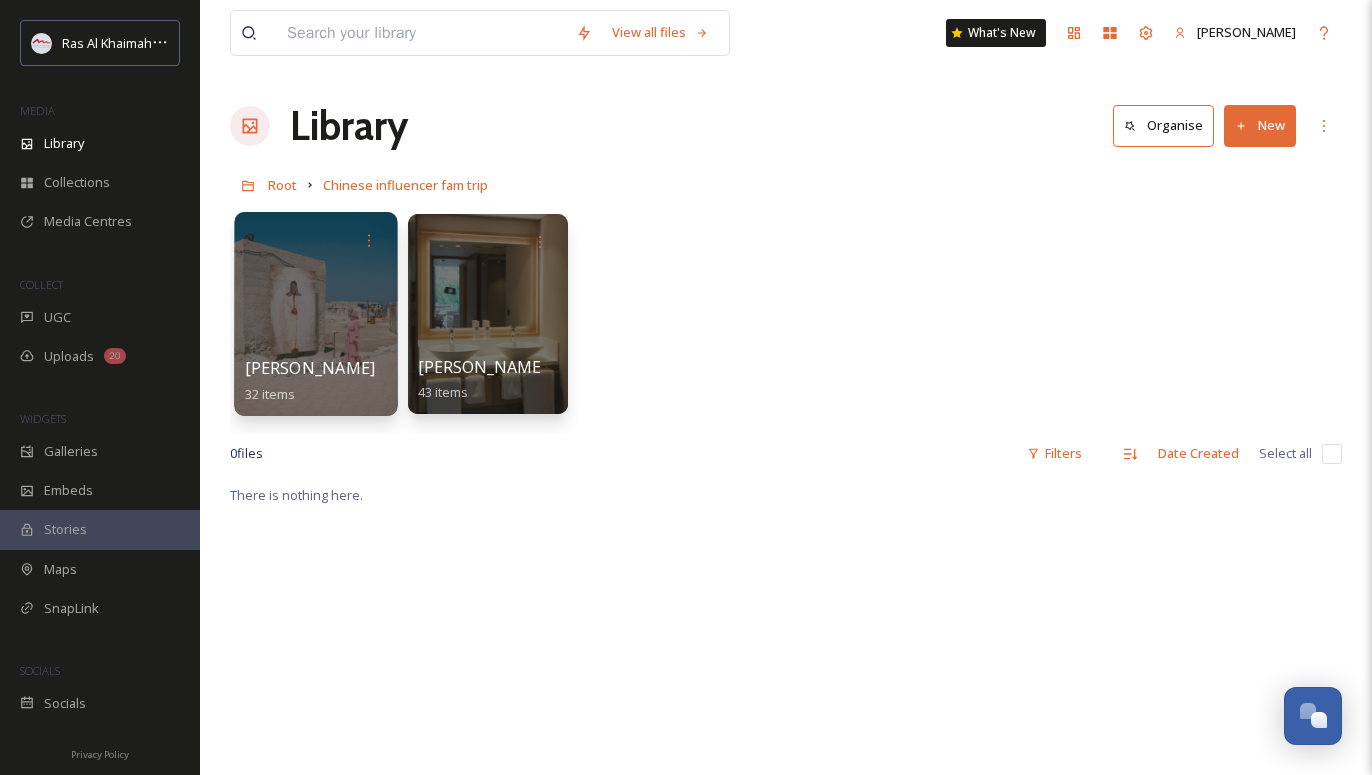 click at bounding box center [315, 314] 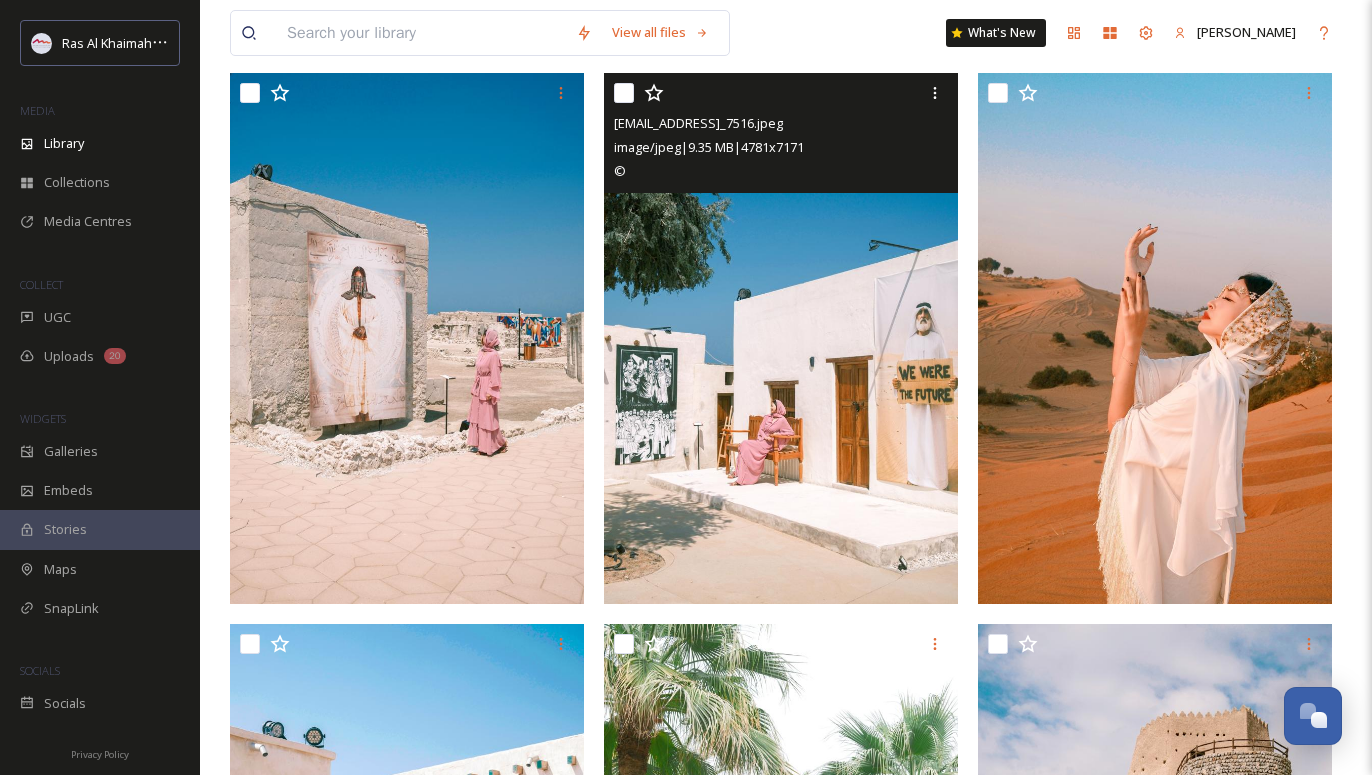 scroll, scrollTop: 786, scrollLeft: 0, axis: vertical 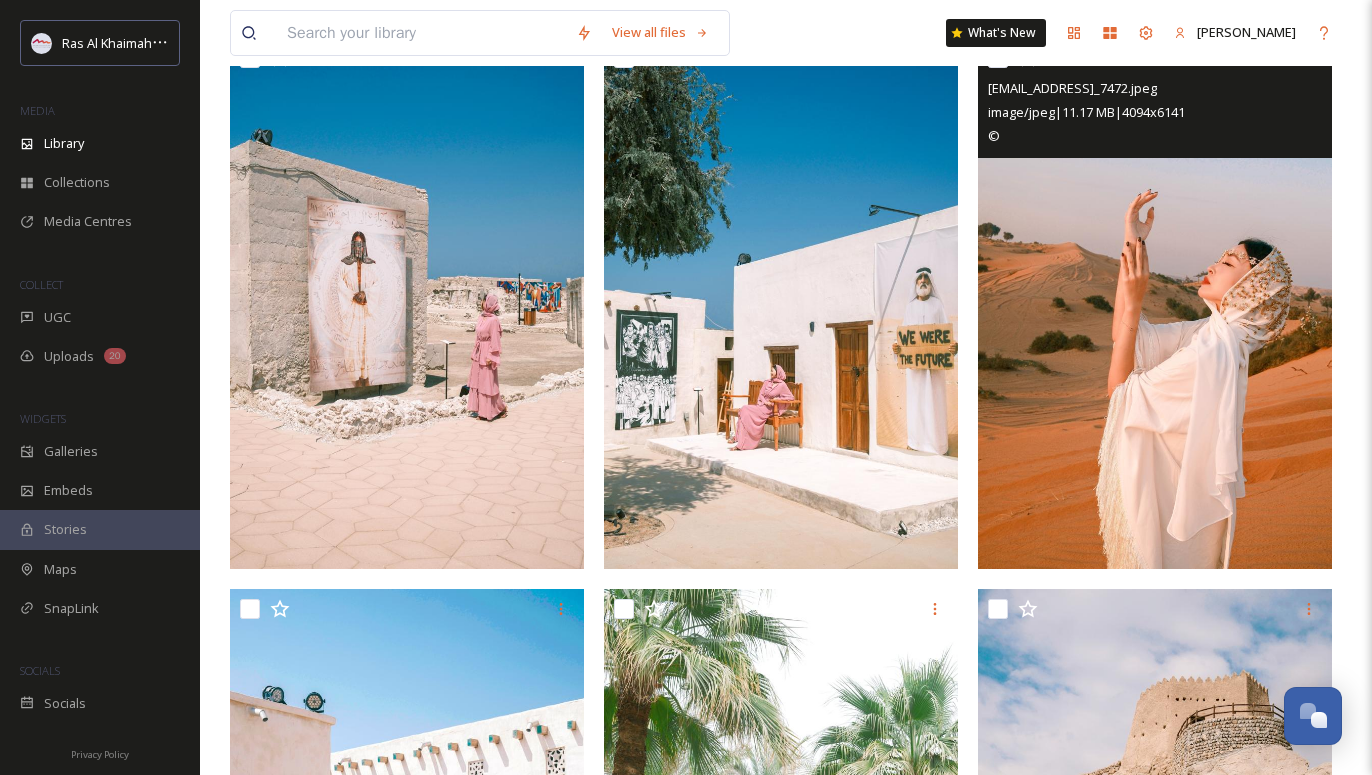 click at bounding box center [1155, 303] 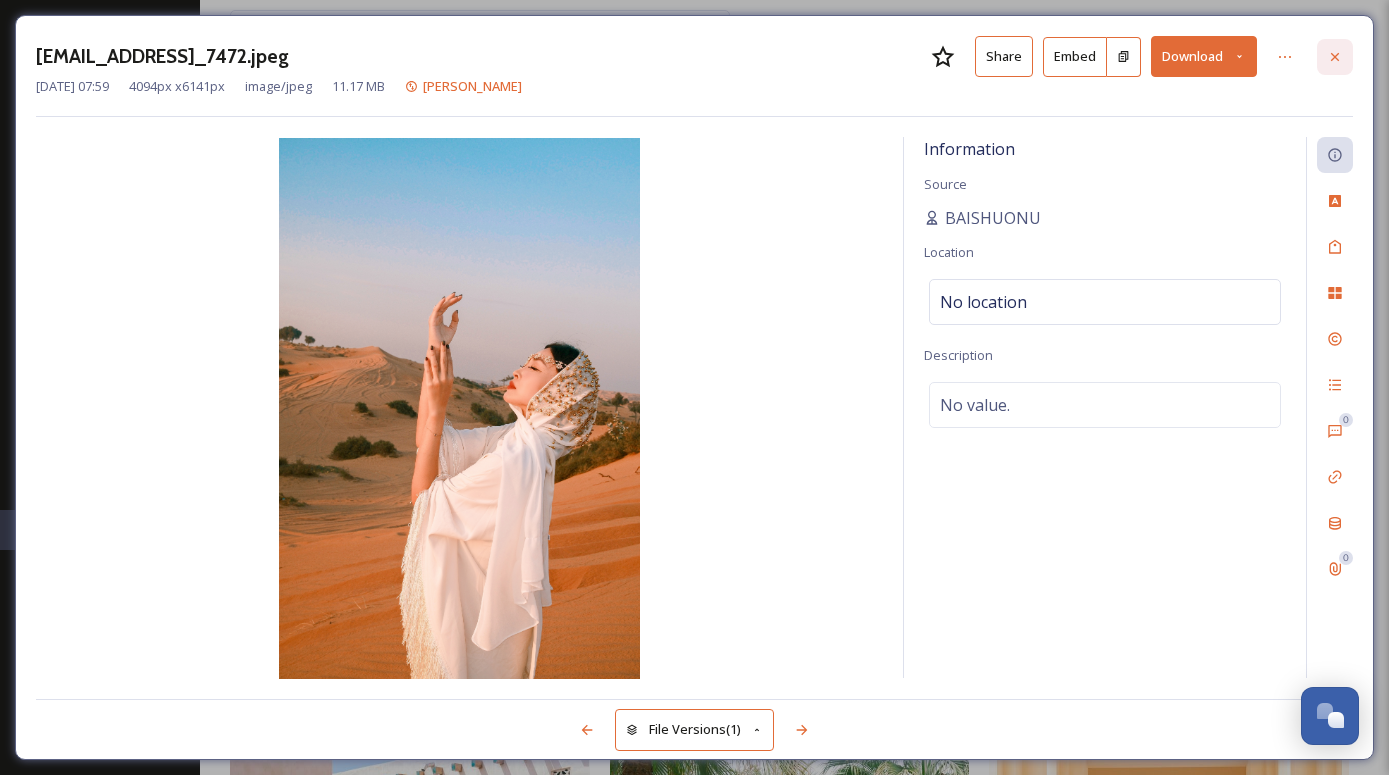 click 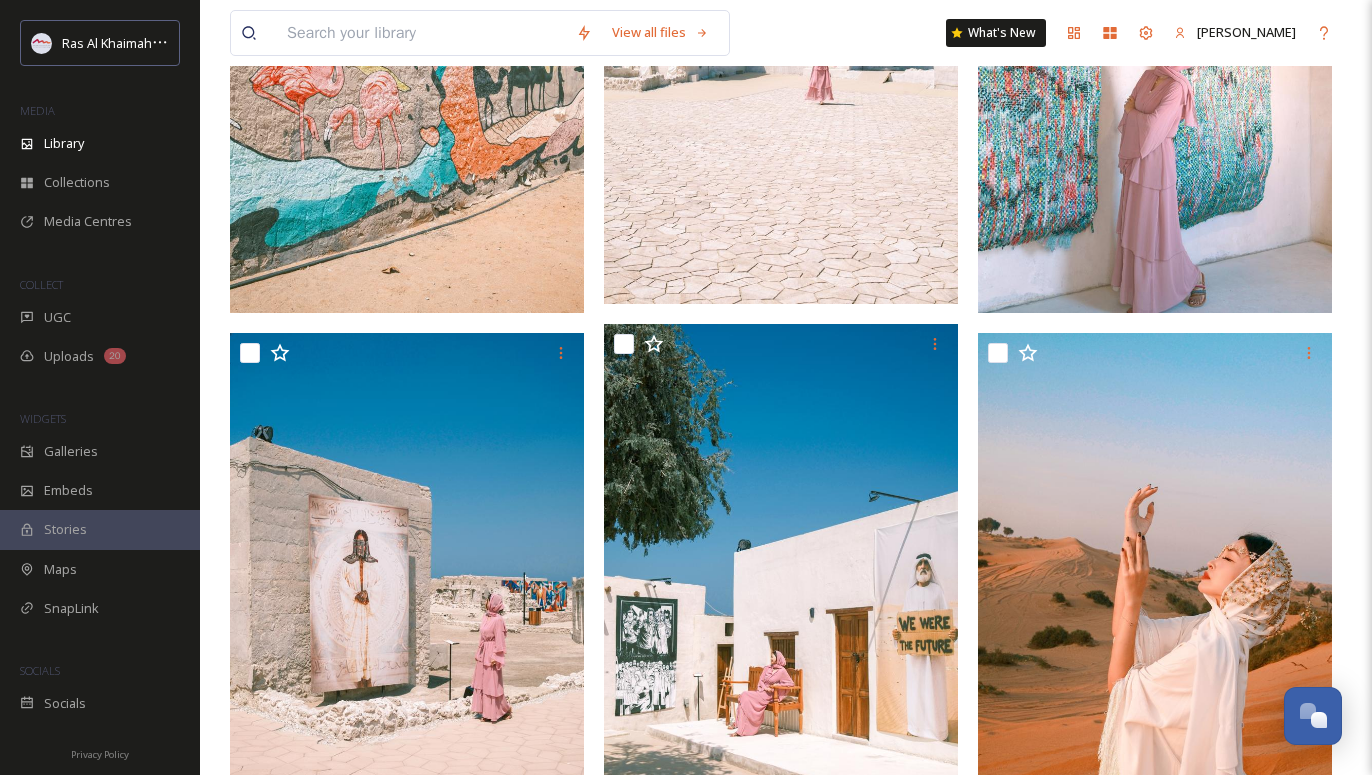 scroll, scrollTop: 700, scrollLeft: 0, axis: vertical 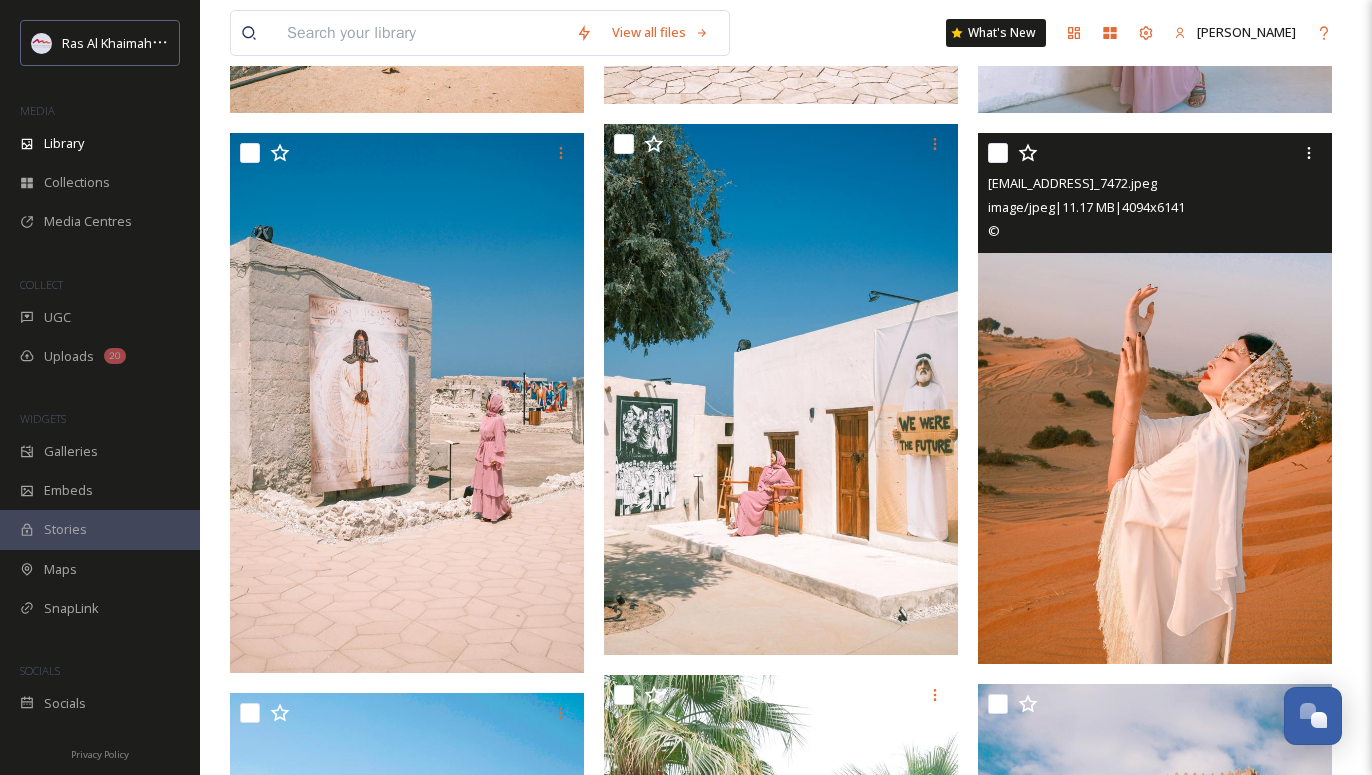 click at bounding box center [1155, 398] 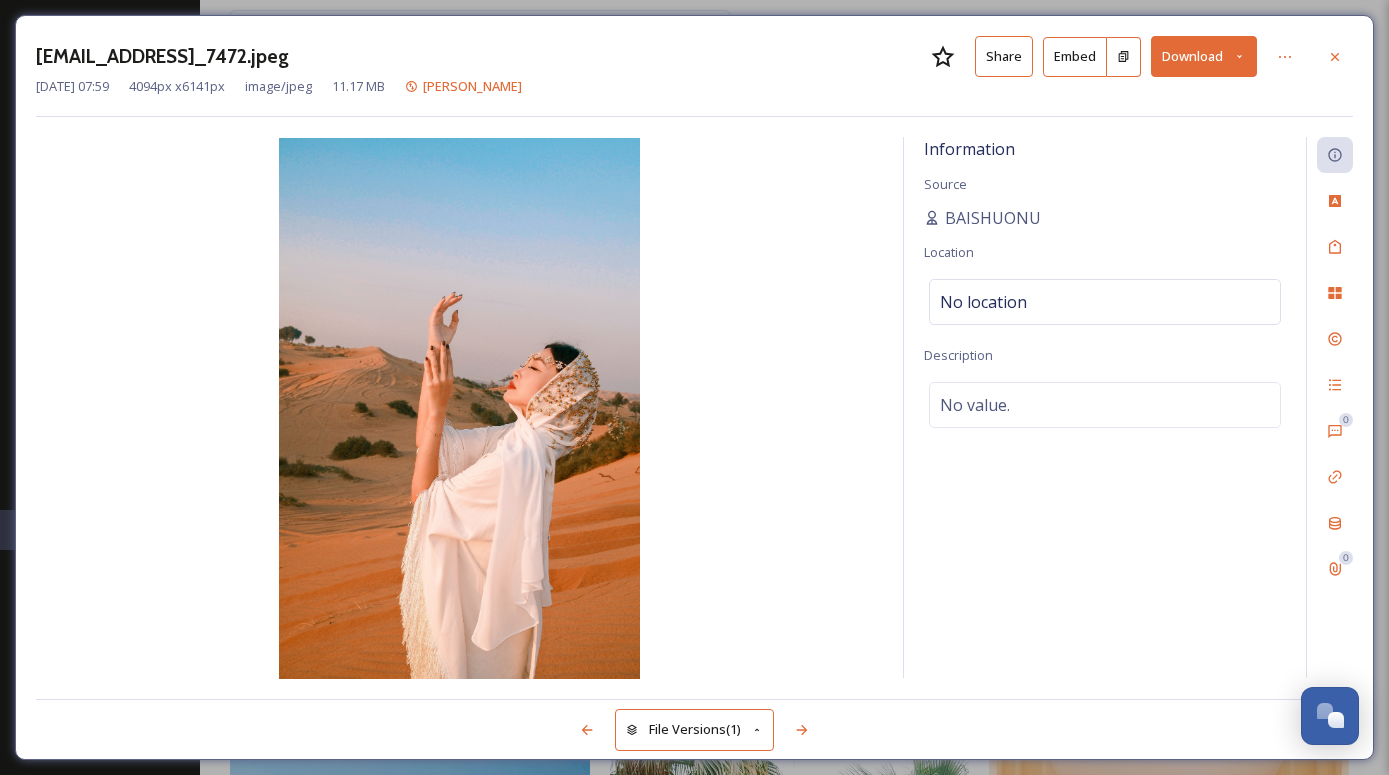 click on "Download" at bounding box center (1204, 56) 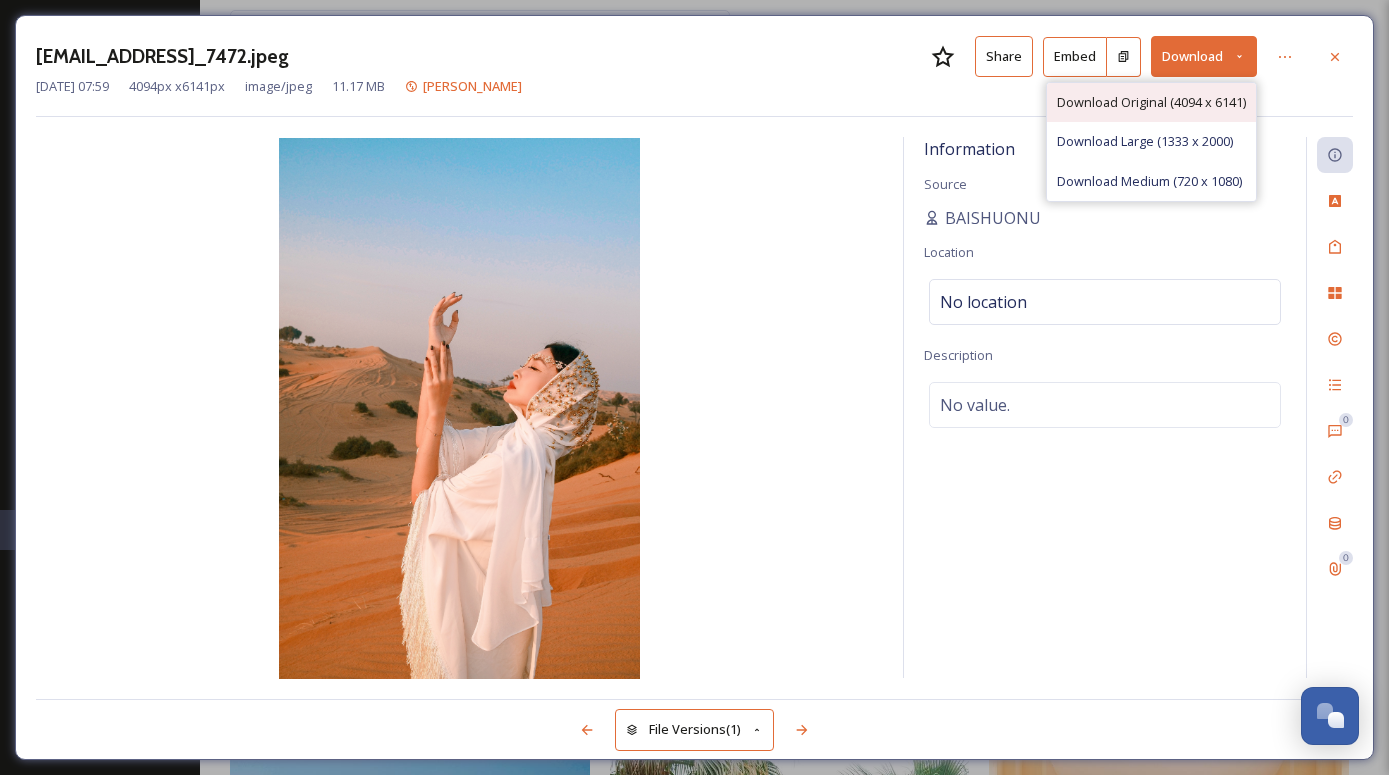 click on "Download Original (4094 x 6141)" at bounding box center [1151, 102] 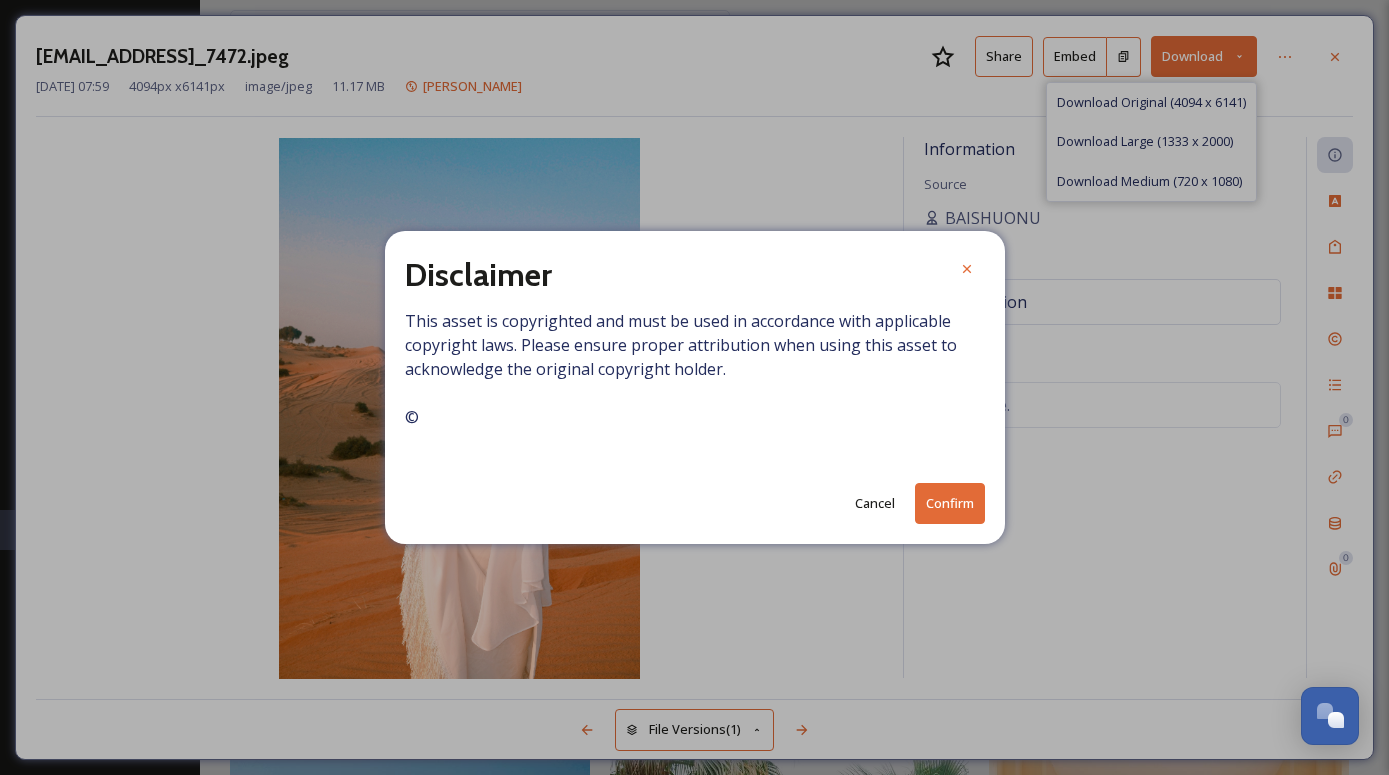 click on "Confirm" at bounding box center [950, 503] 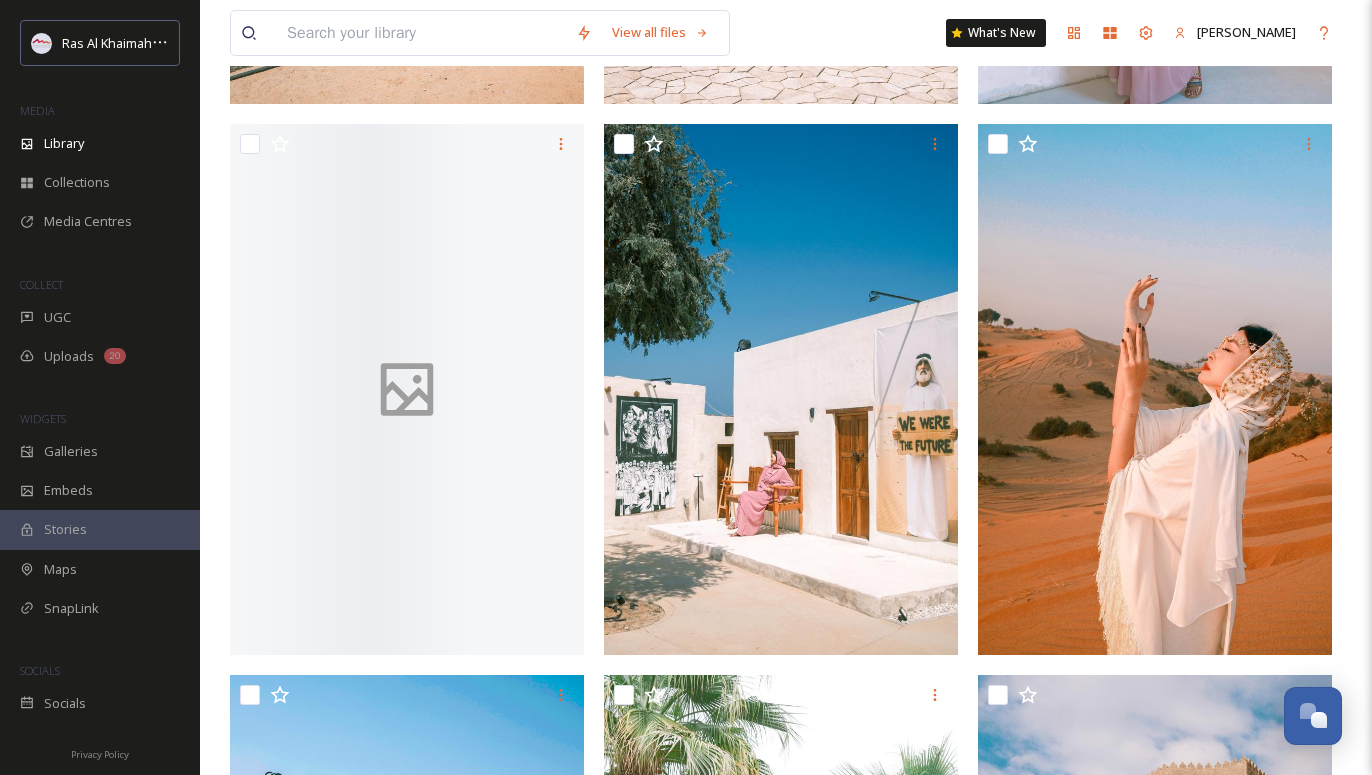 click at bounding box center [421, 33] 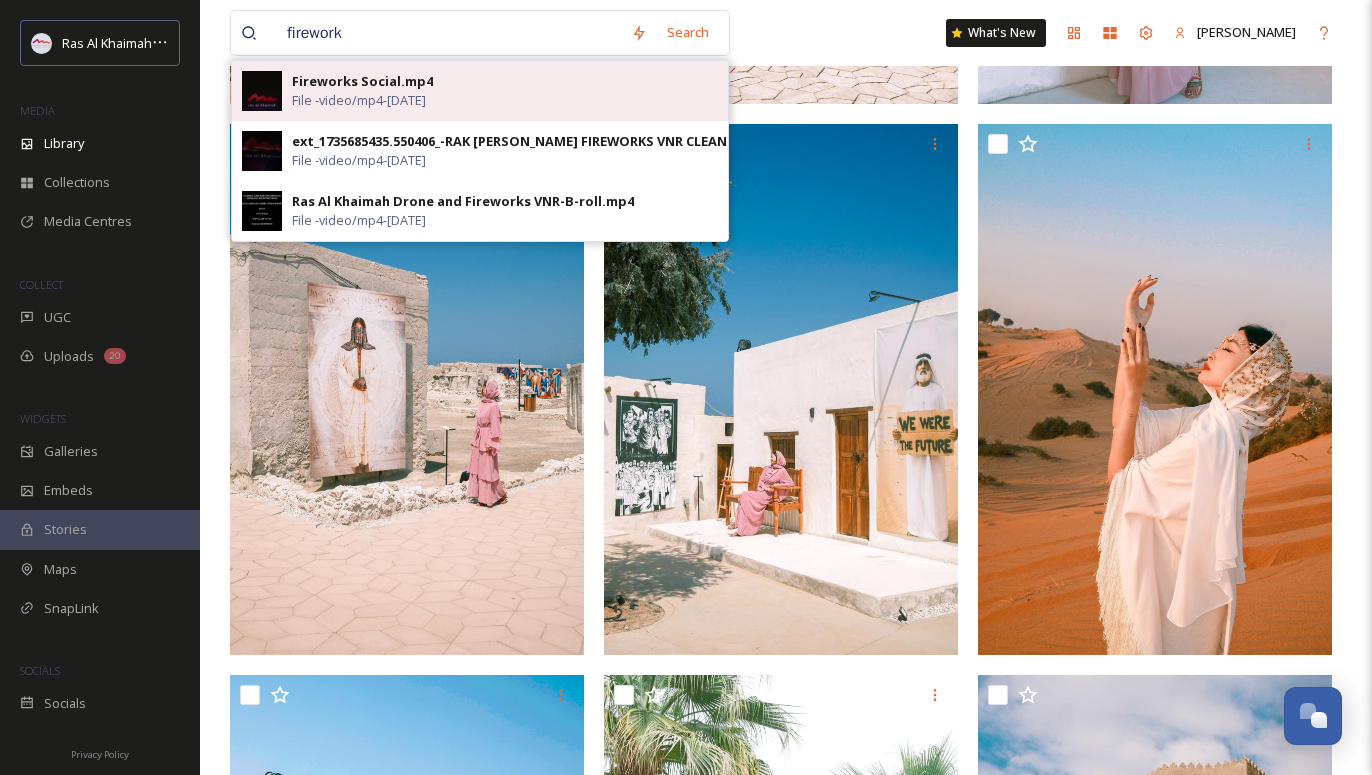type on "firework" 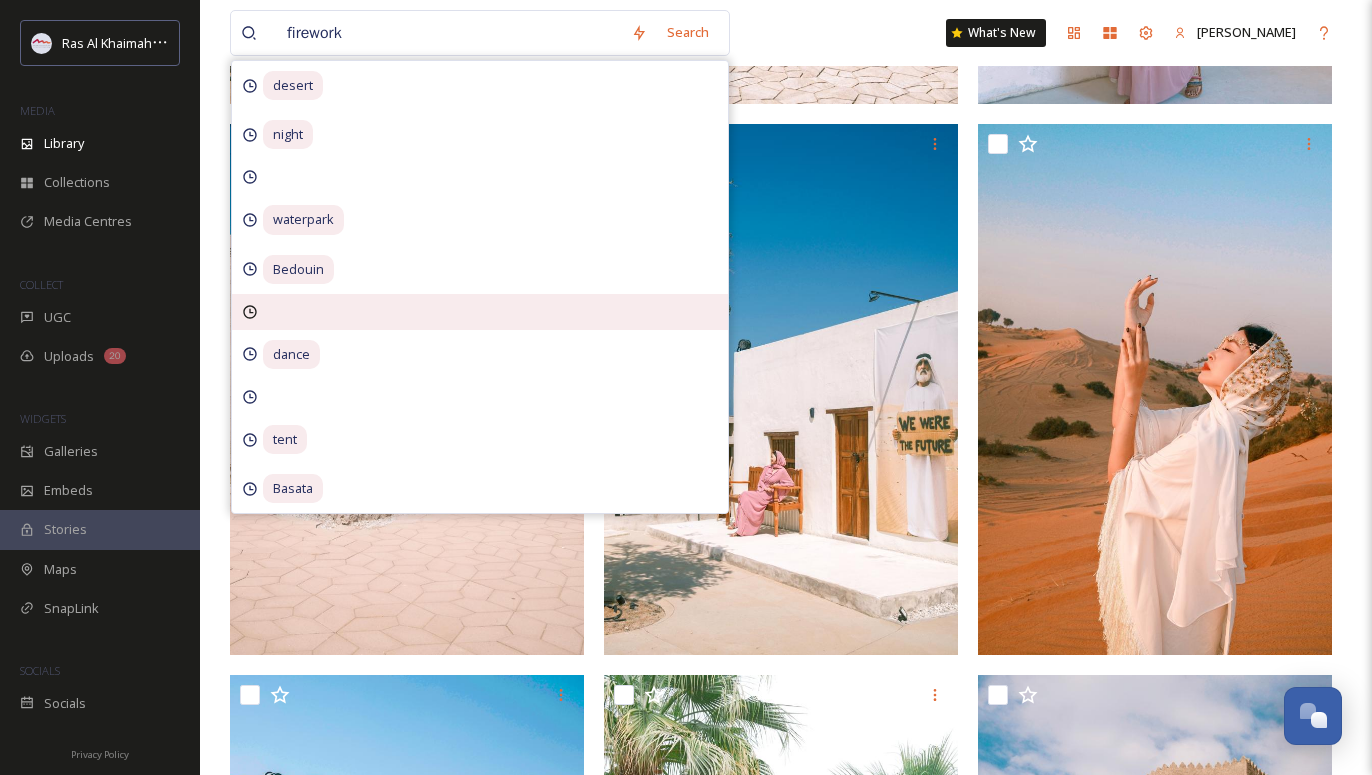 scroll, scrollTop: 0, scrollLeft: 0, axis: both 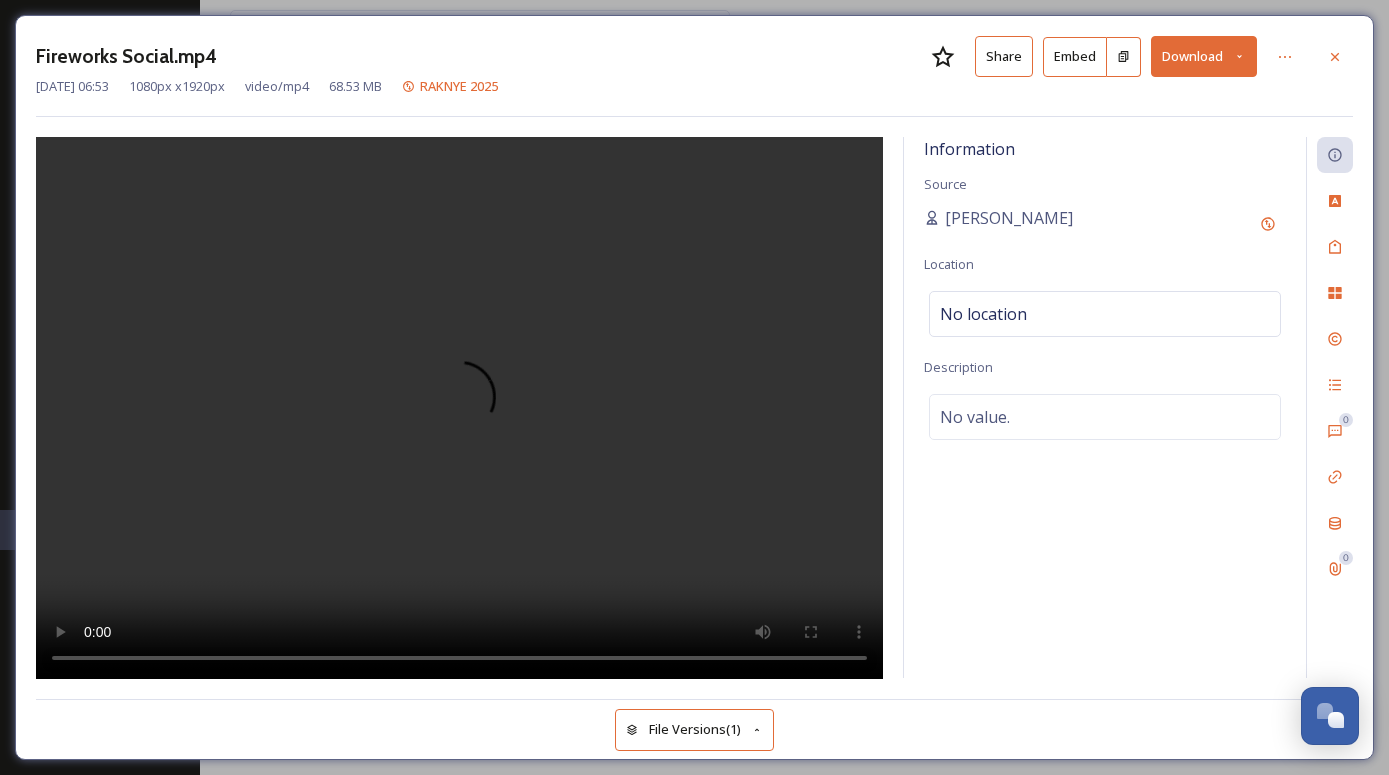 type 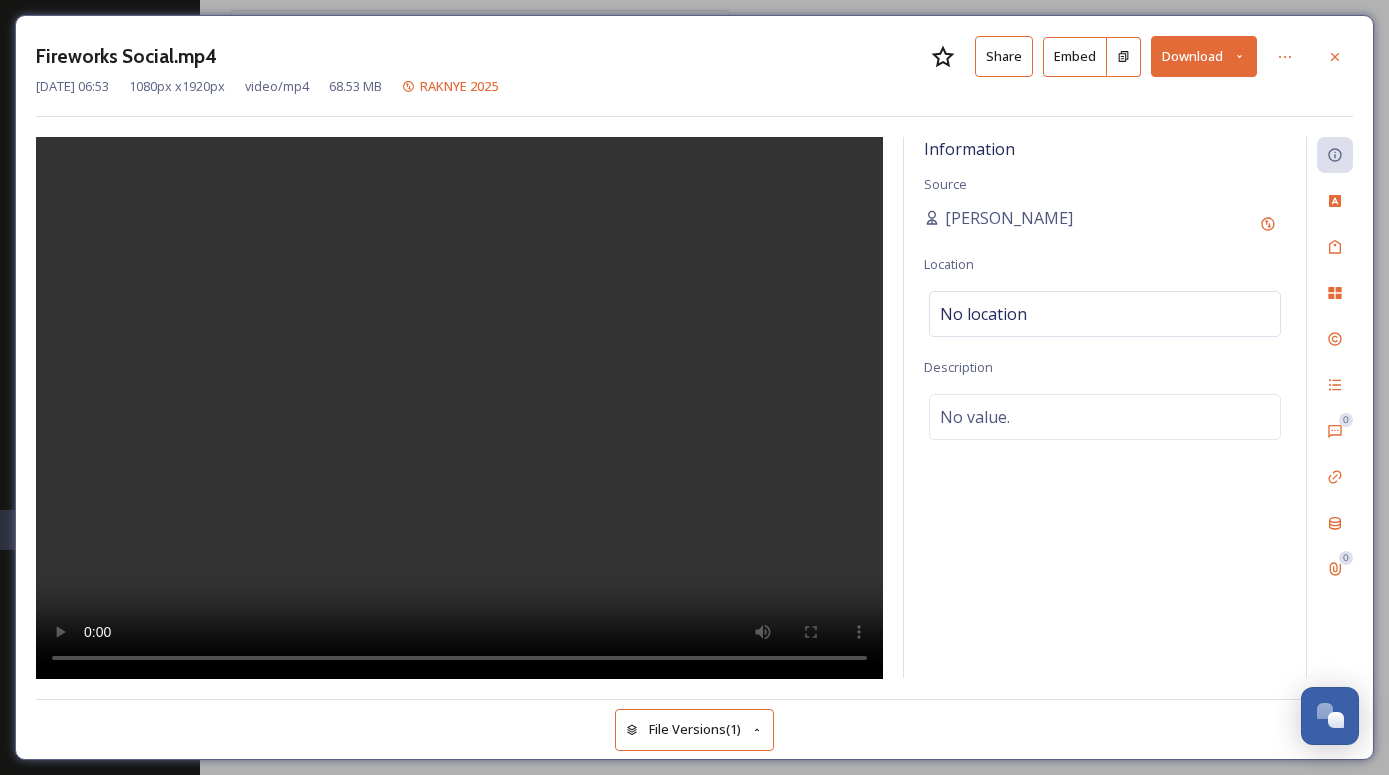 click on "Download" at bounding box center [1204, 56] 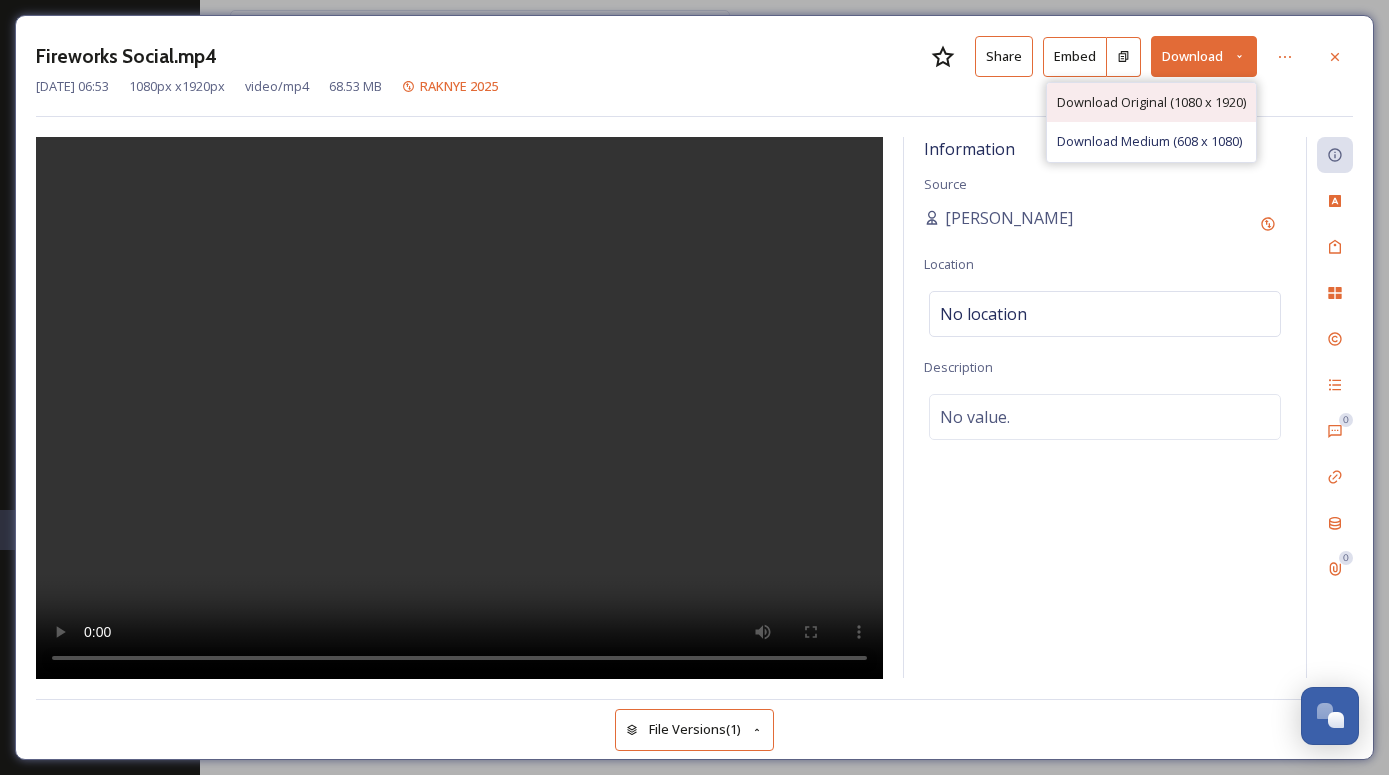 click on "Download Original (1080 x 1920)" at bounding box center (1151, 102) 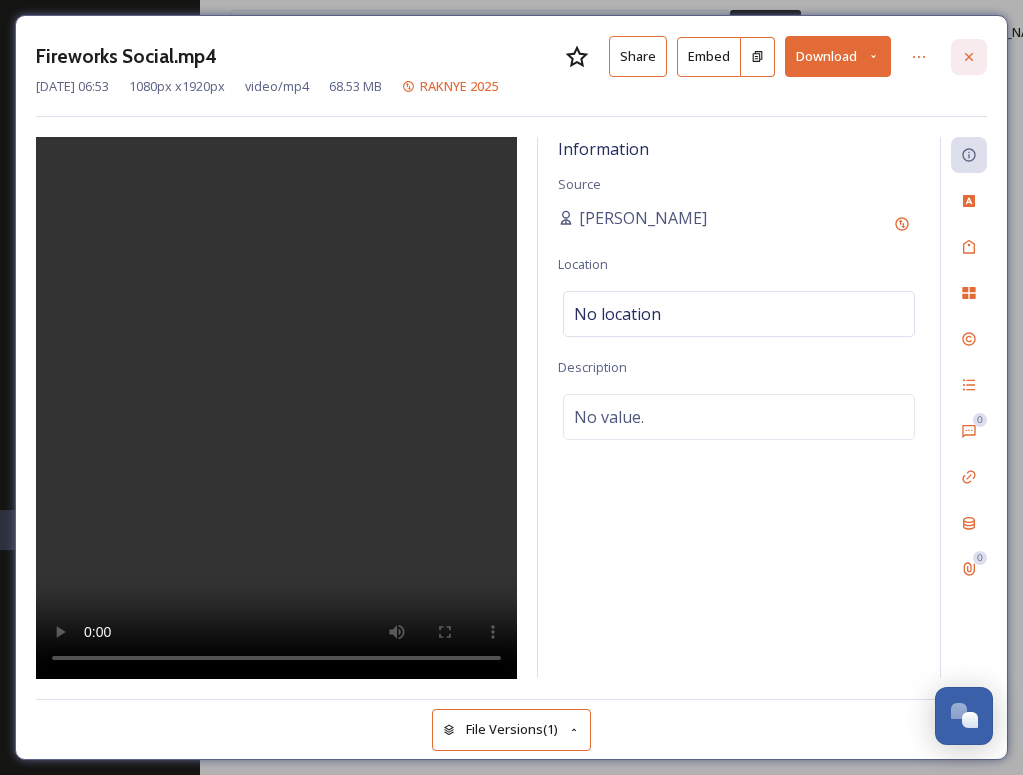 click 